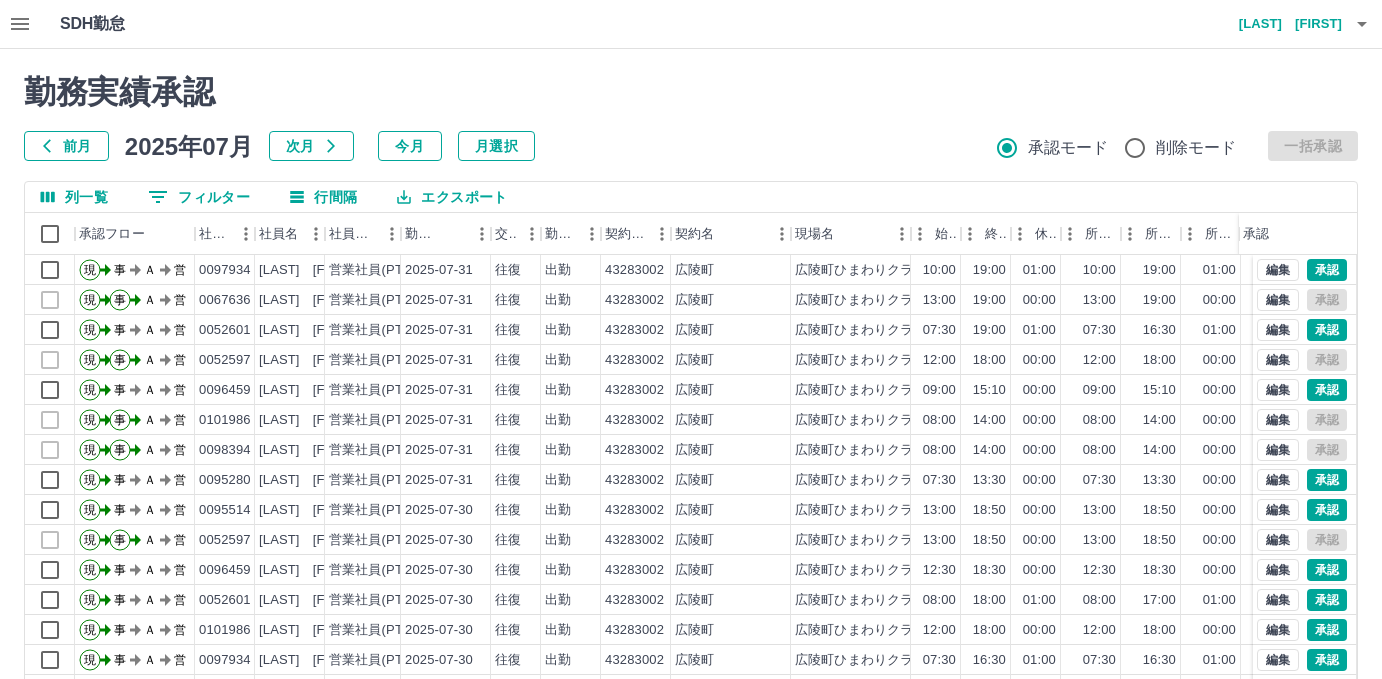 scroll, scrollTop: 0, scrollLeft: 0, axis: both 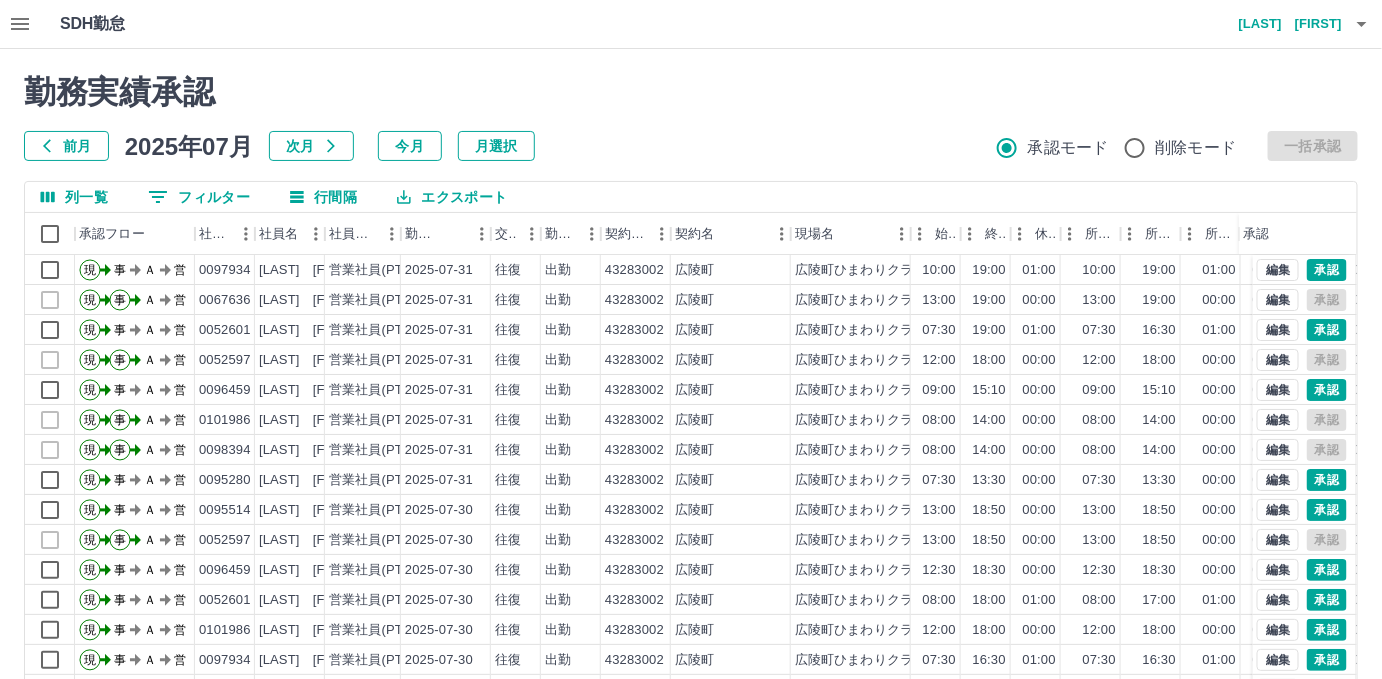 click 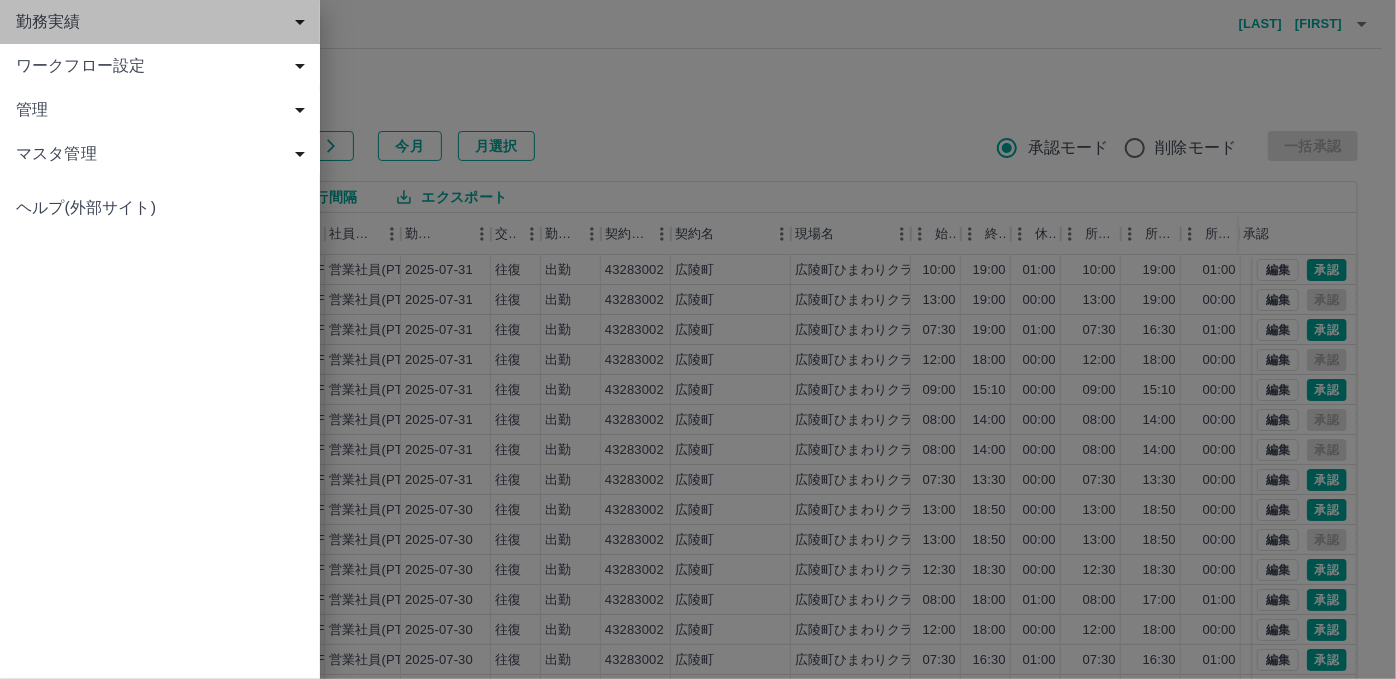 click on "勤務実績" at bounding box center [164, 22] 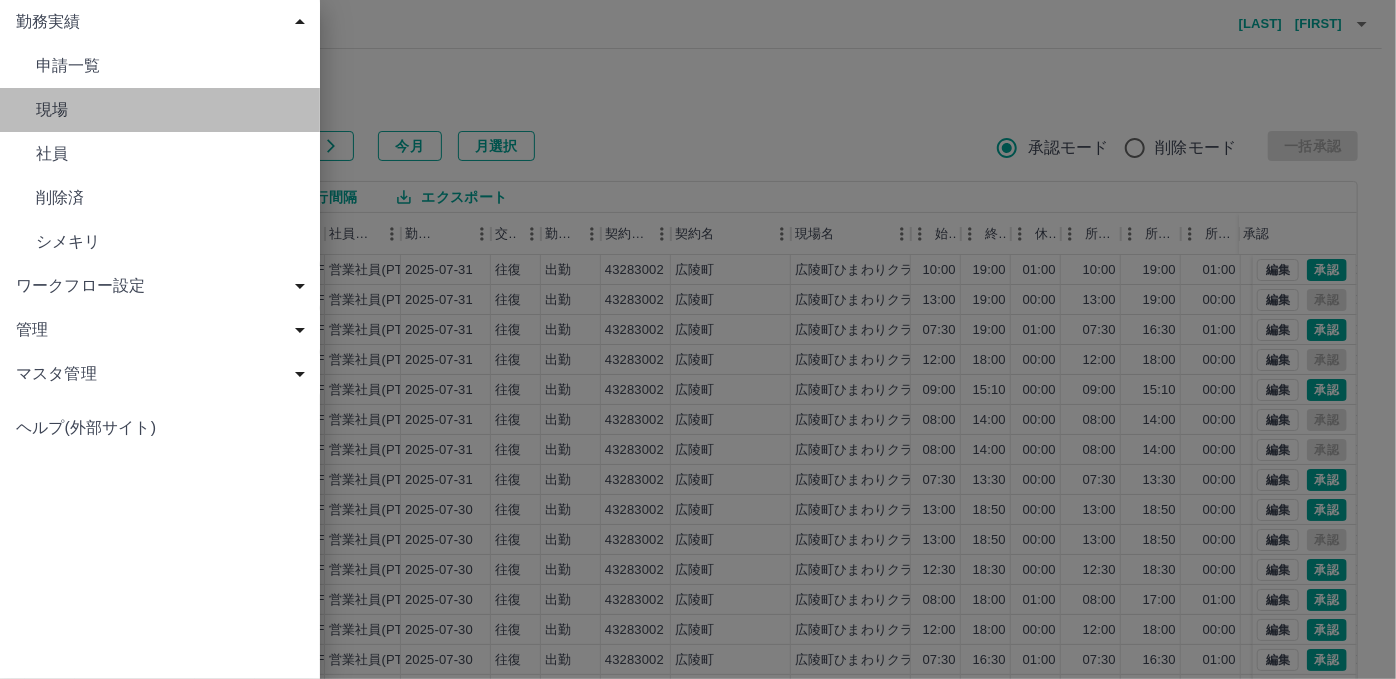 click on "現場" at bounding box center (160, 110) 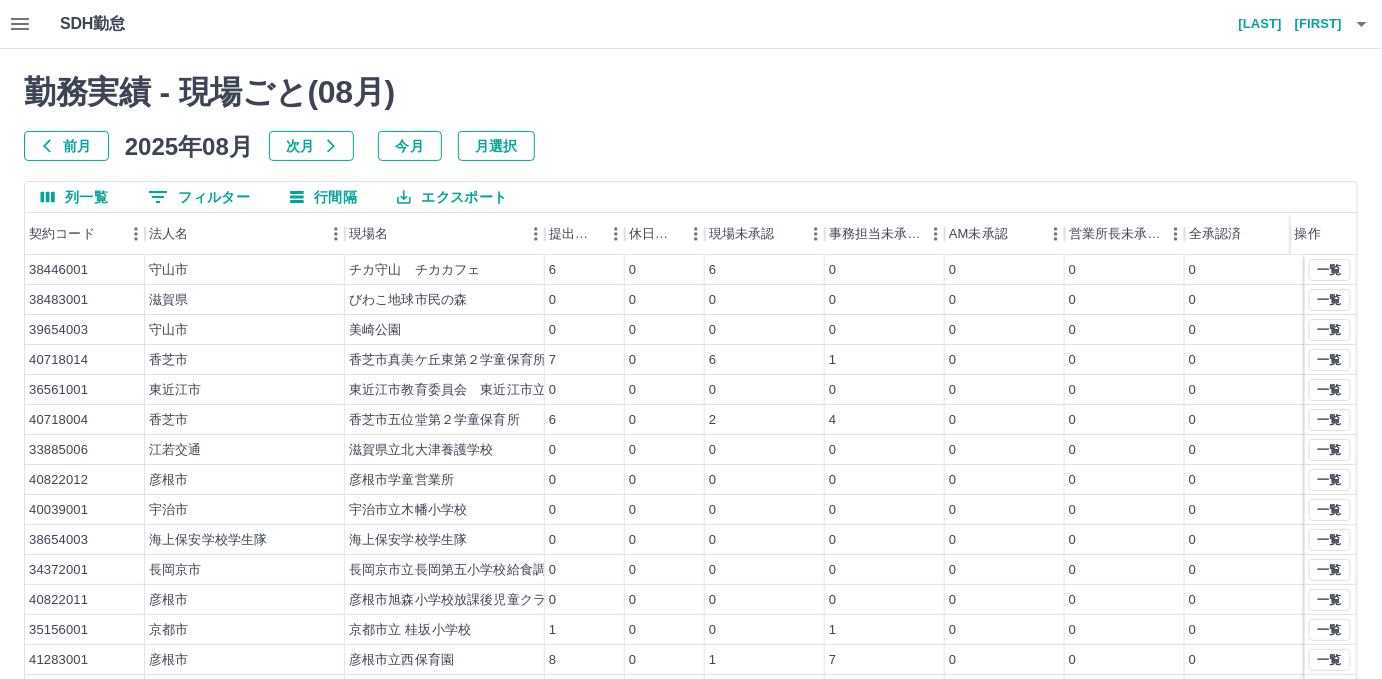 click on "前月" at bounding box center [66, 146] 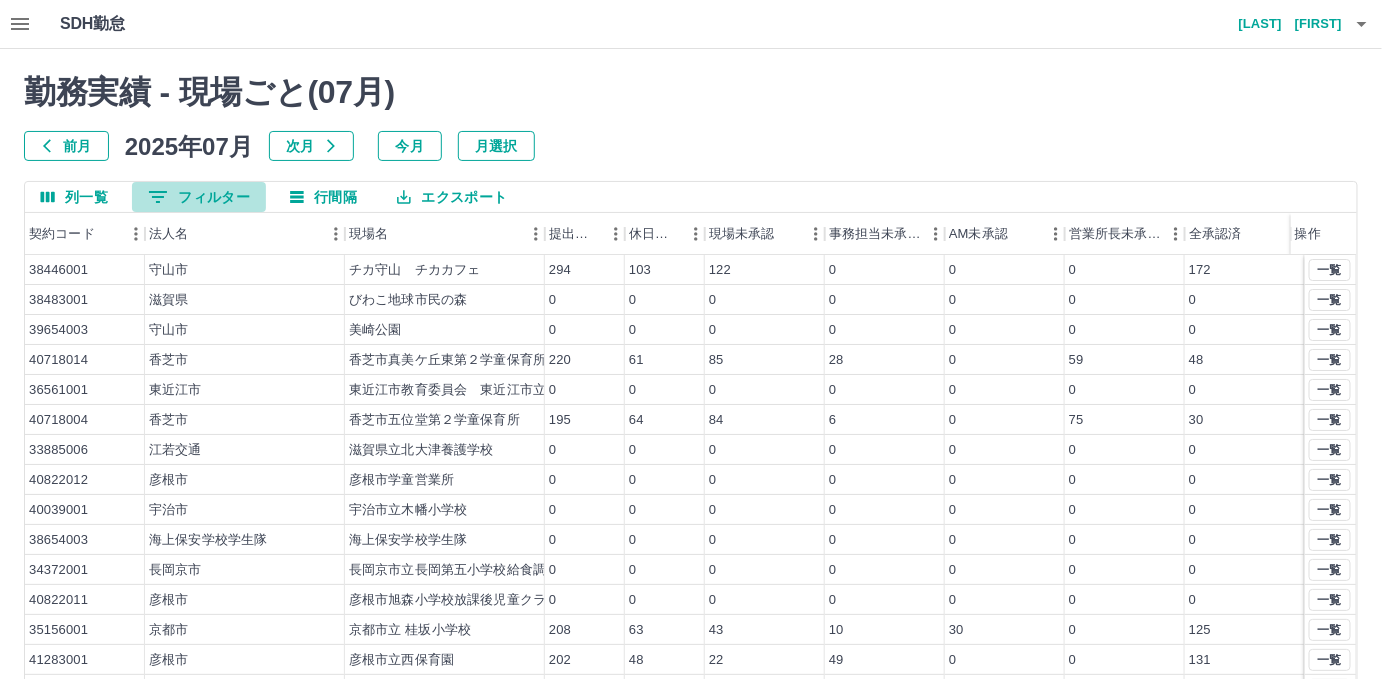 click on "0 フィルター" at bounding box center [199, 197] 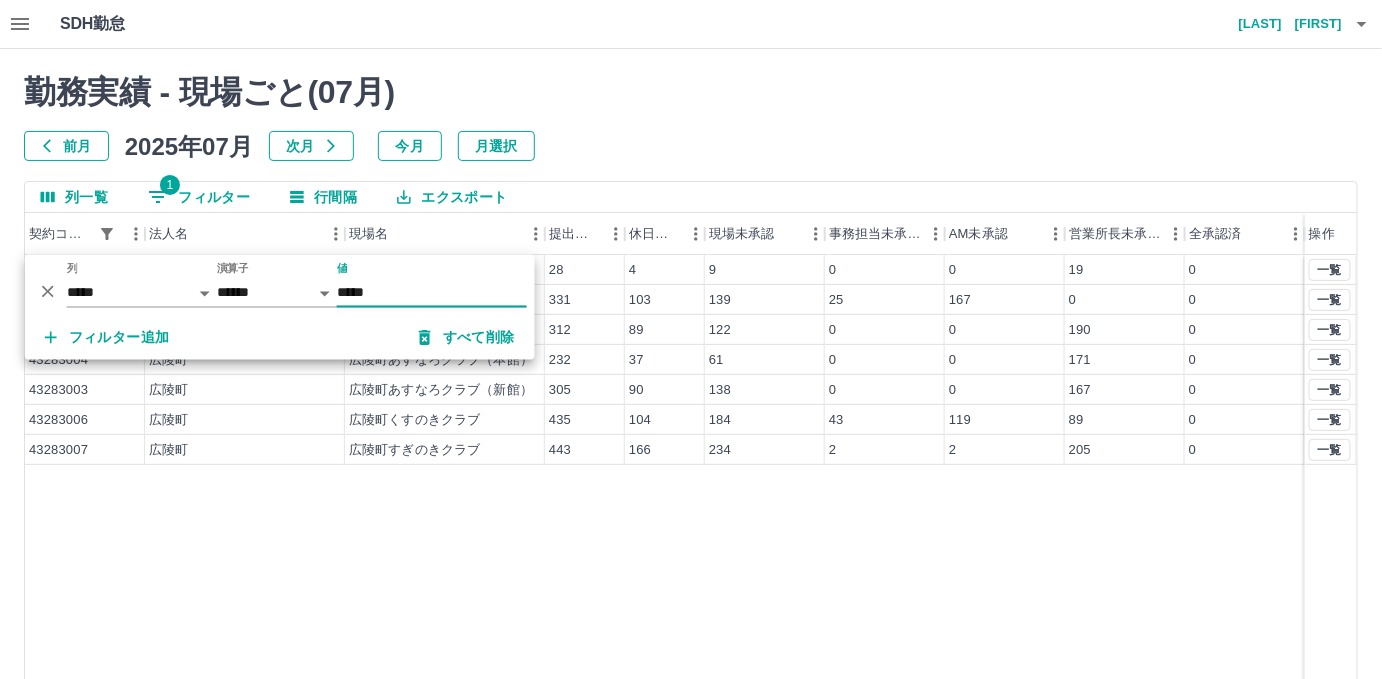 type on "*****" 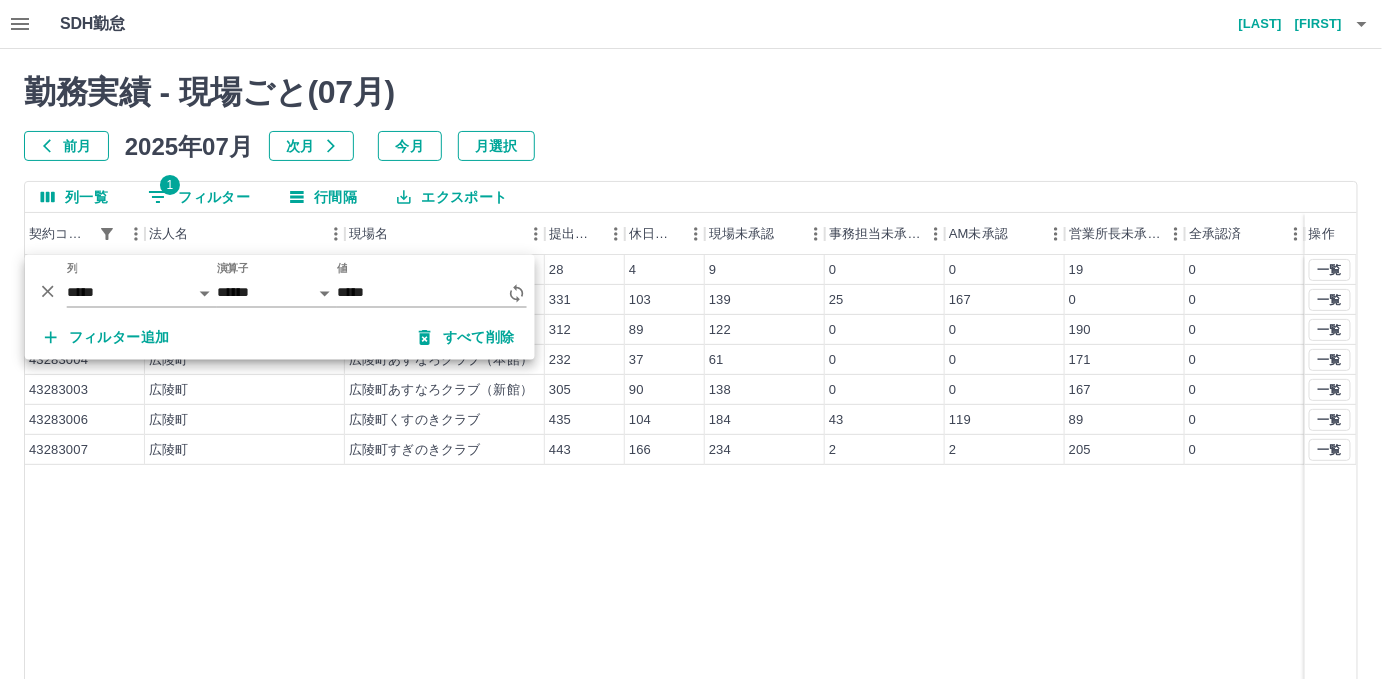 click on "43283001 広陵町 こども課 28 4 9 0 0 19 0 43283002 広陵町 広陵町ひまわりクラブ 331 103 139 25 167 0 0 43283005 広陵町 広陵町あすなろ第二クラブ 312 89 122 0 0 190 0 43283004 広陵町 広陵町あすなろクラブ（本館） 232 37 61 0 0 171 0 43283003 広陵町 広陵町あすなろクラブ（新館） 305 90 138 0 0 167 0 43283006 広陵町 広陵町くすのきクラブ 435 104 184 43 119 89 0 43283007 広陵町 広陵町すぎのきクラブ 443 166 234 2 2 205 0 一覧 一覧 一覧 一覧 一覧 一覧 一覧" at bounding box center [691, 511] 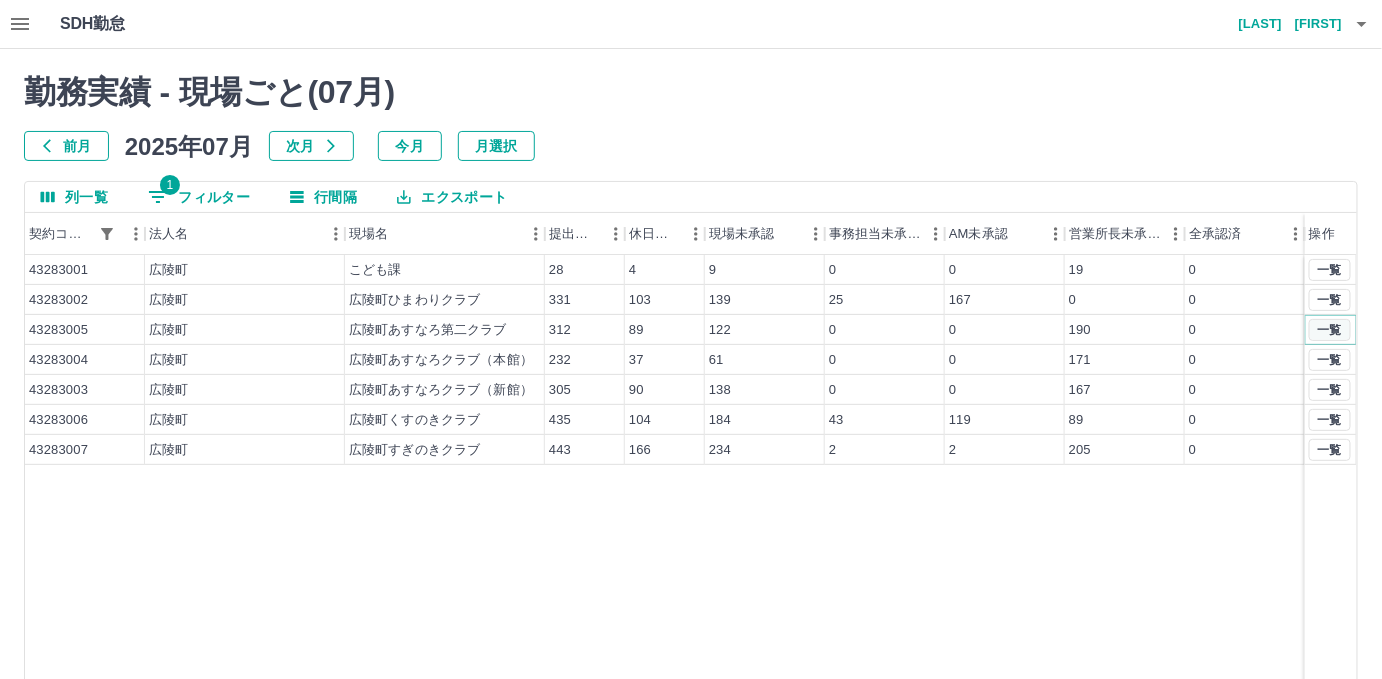 click on "一覧" at bounding box center [1330, 330] 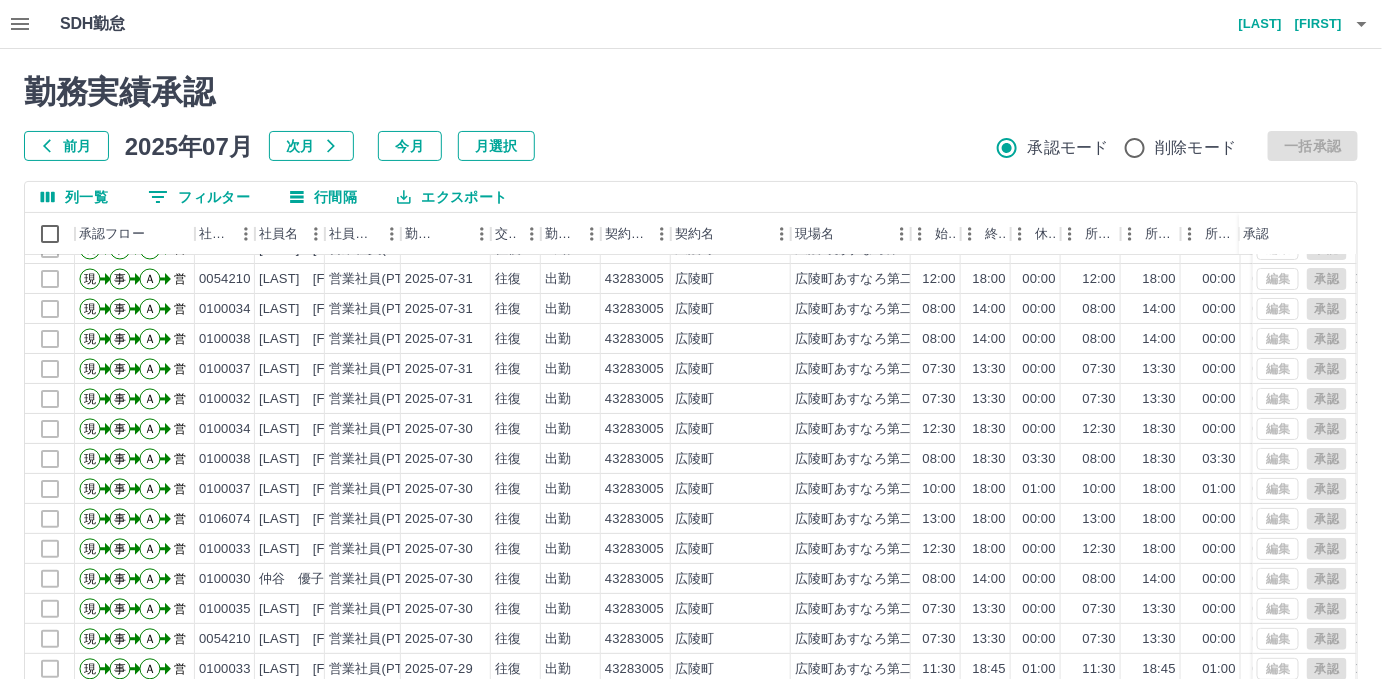 scroll, scrollTop: 99, scrollLeft: 0, axis: vertical 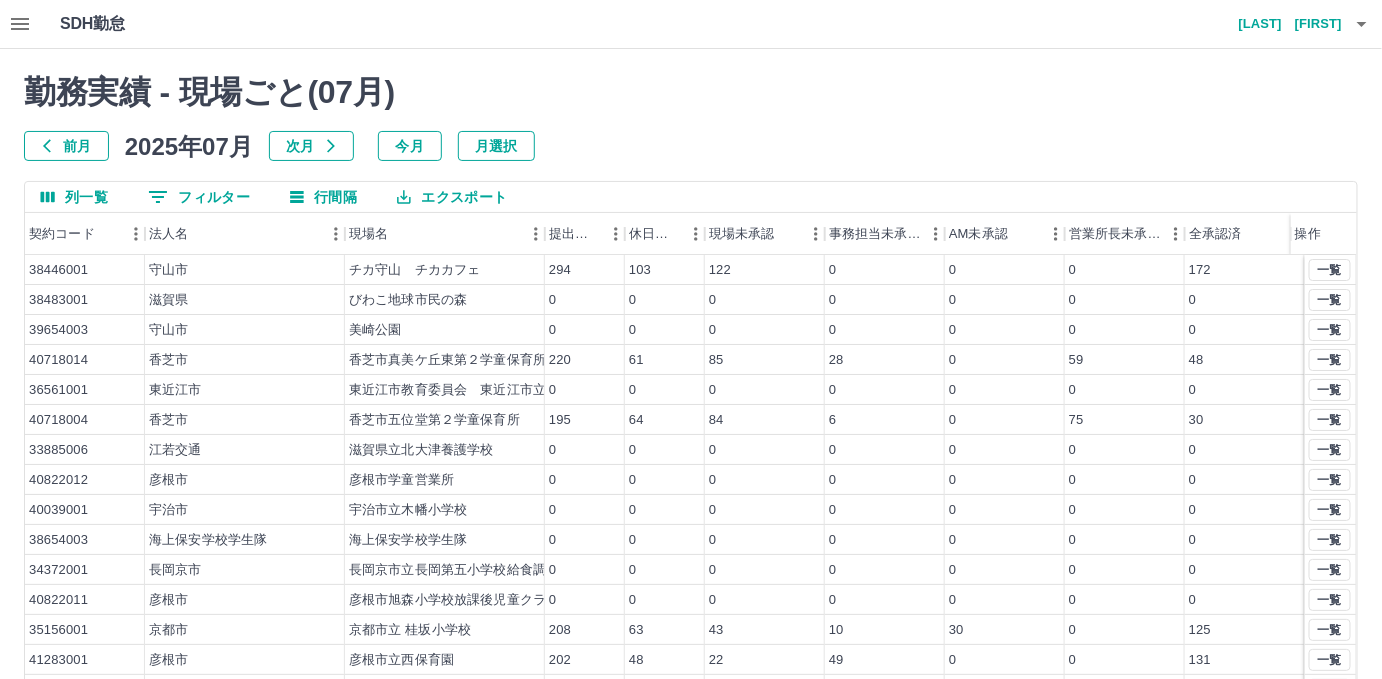 click 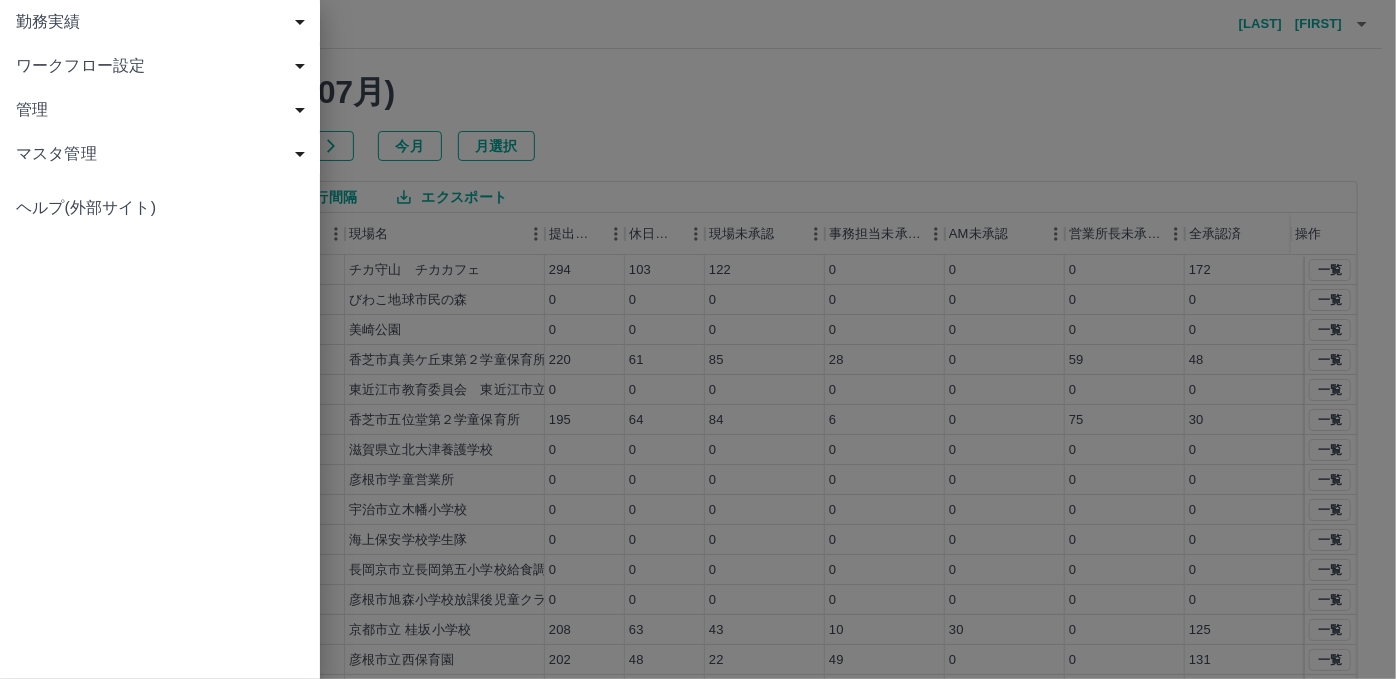 click on "勤務実績" at bounding box center [164, 22] 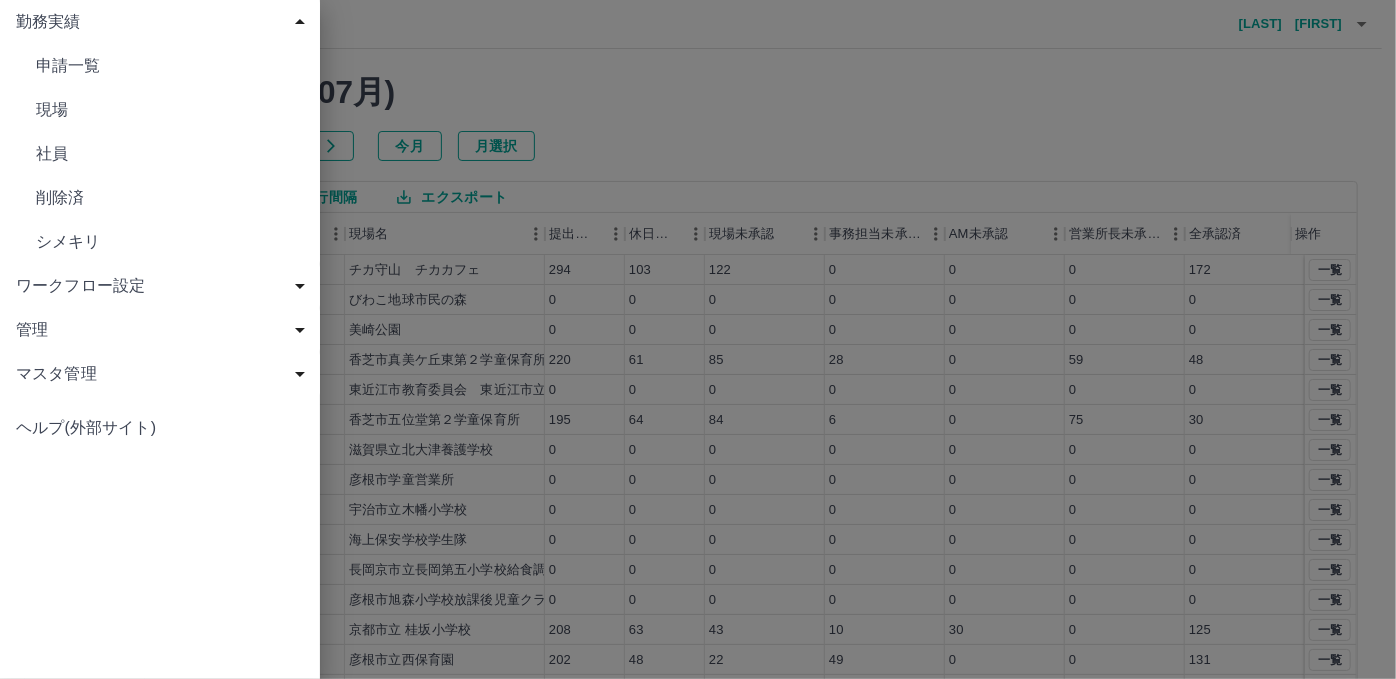 click on "現場" at bounding box center [170, 110] 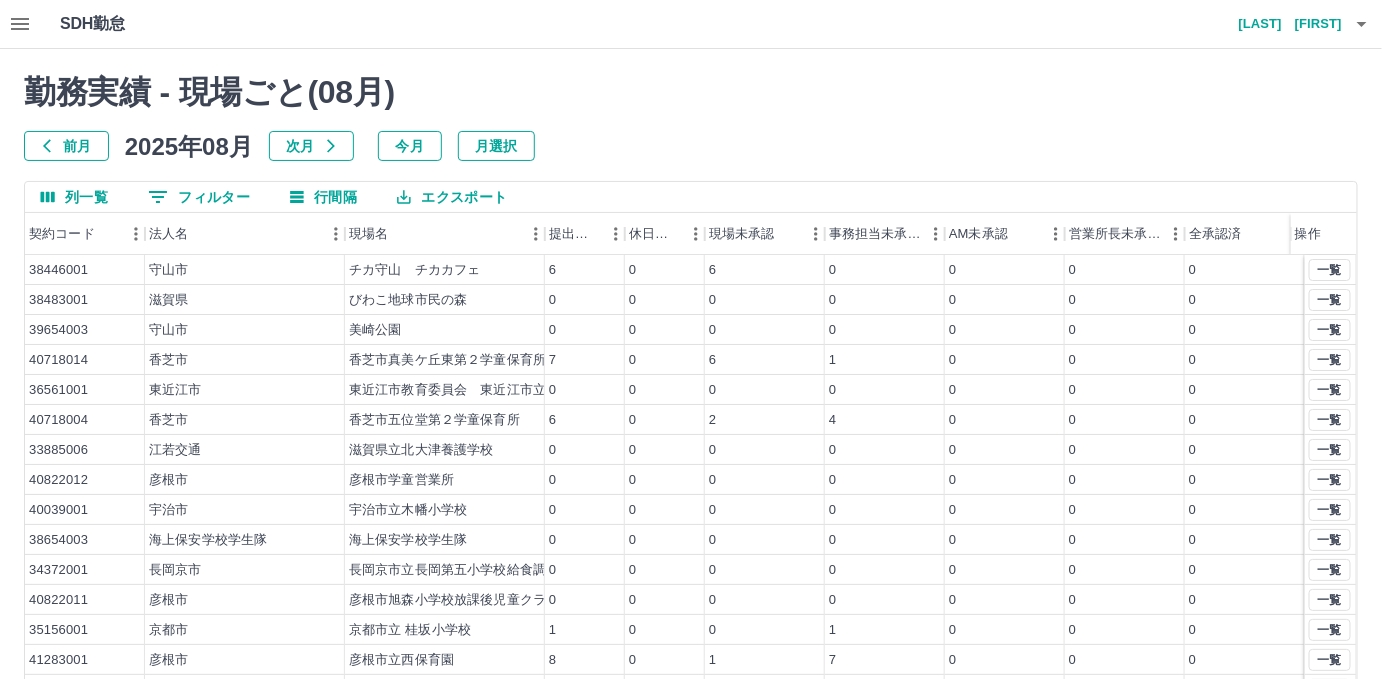 click on "前月" at bounding box center [66, 146] 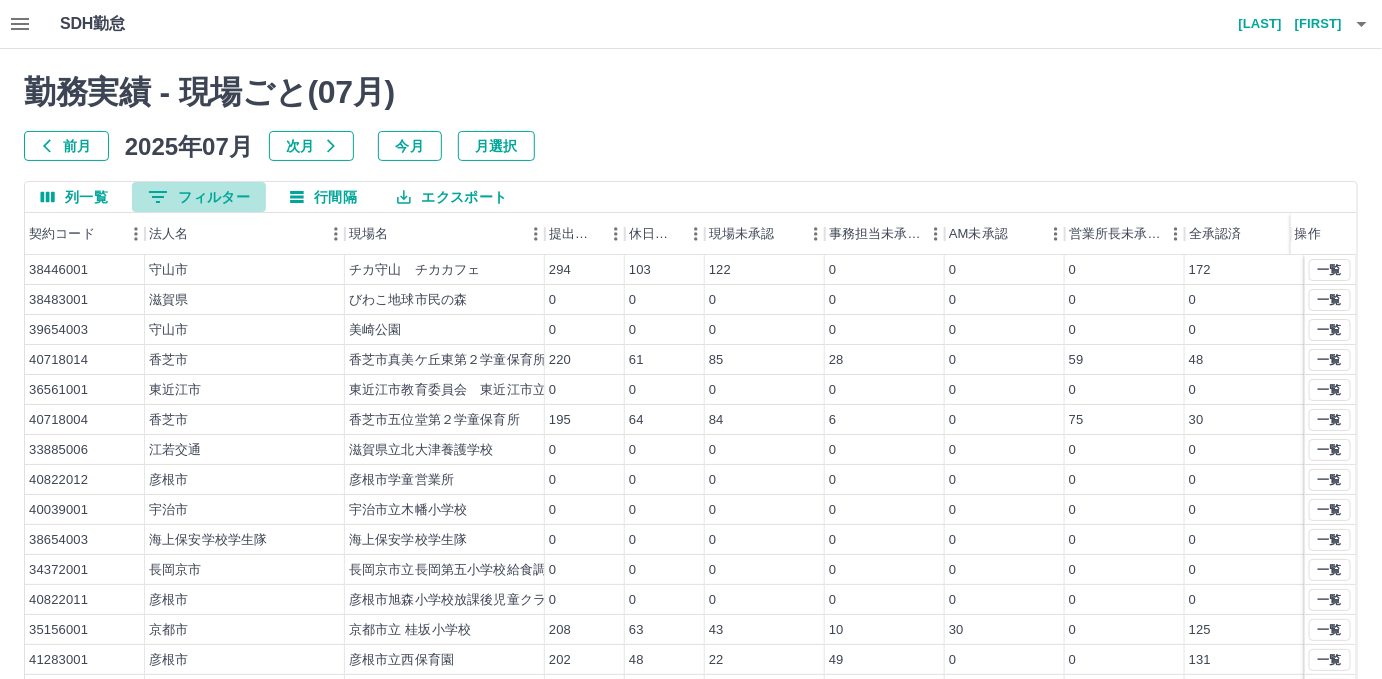 click on "0 フィルター" at bounding box center [199, 197] 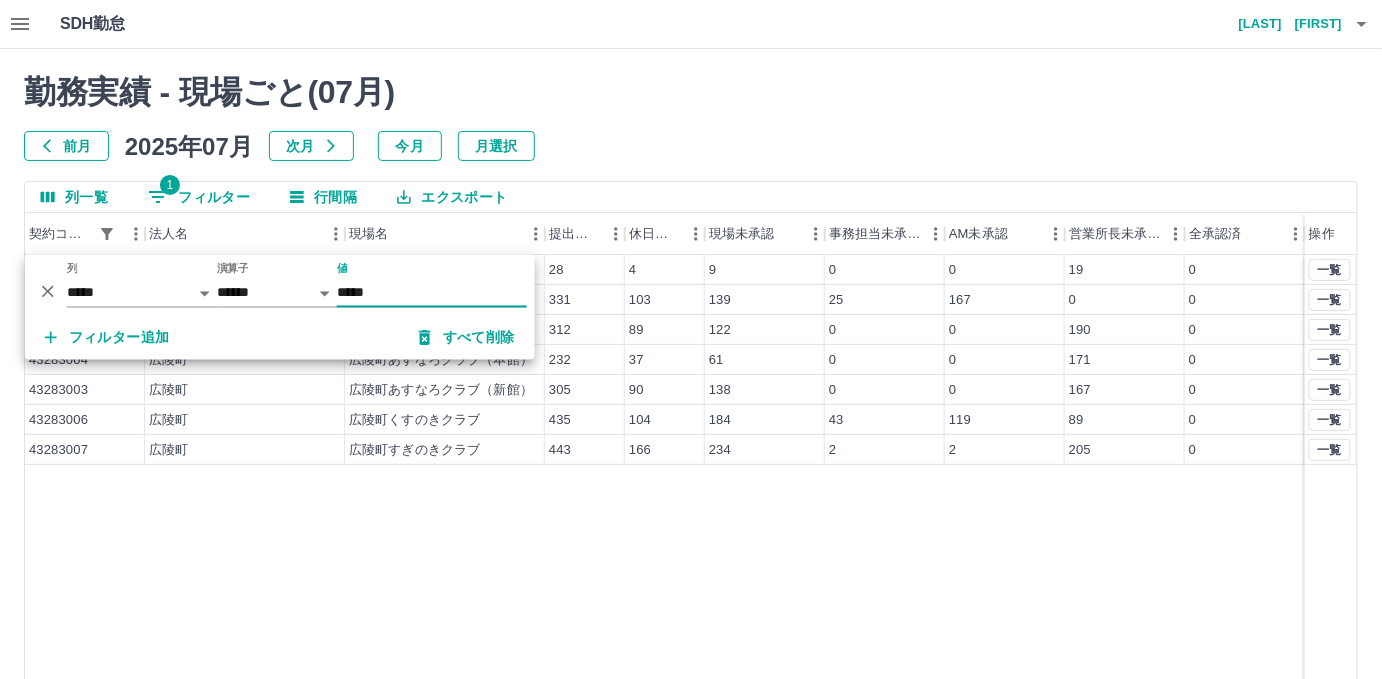 type on "*****" 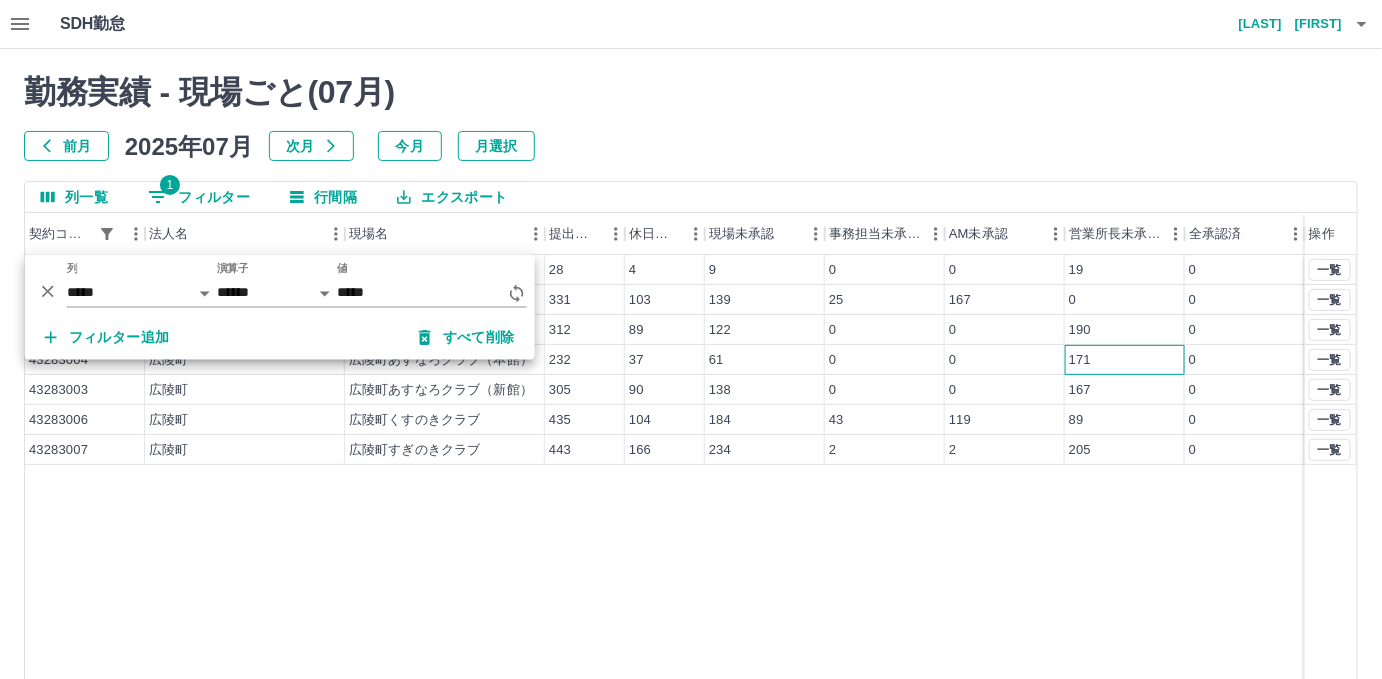 click on "171" at bounding box center [1125, 360] 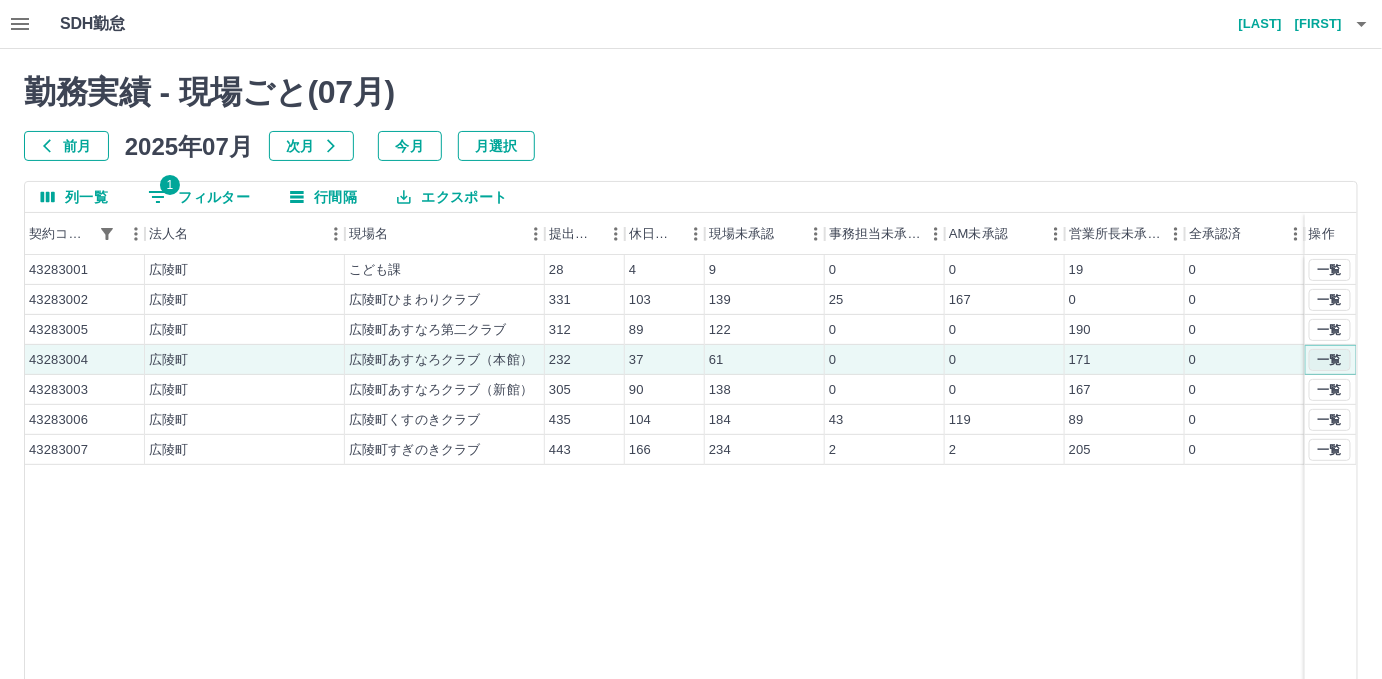 click on "一覧" at bounding box center [1330, 360] 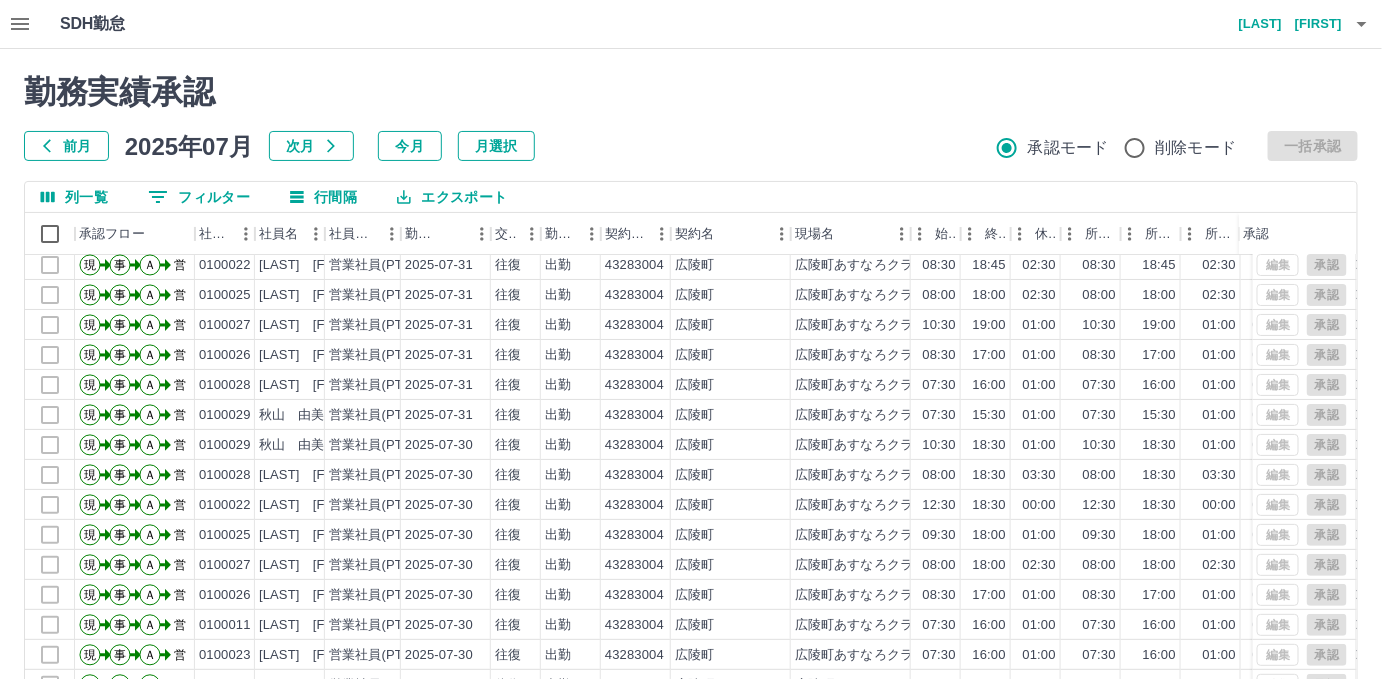 scroll, scrollTop: 99, scrollLeft: 0, axis: vertical 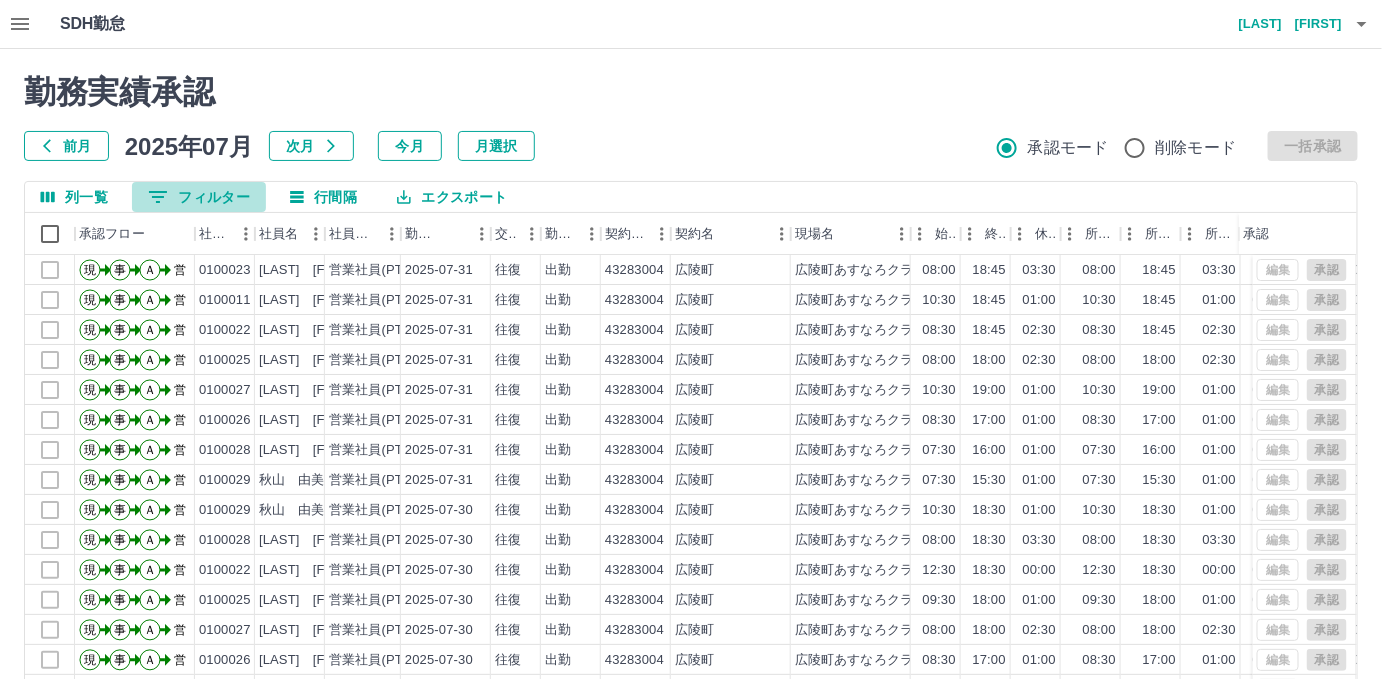 click on "0 フィルター" at bounding box center (199, 197) 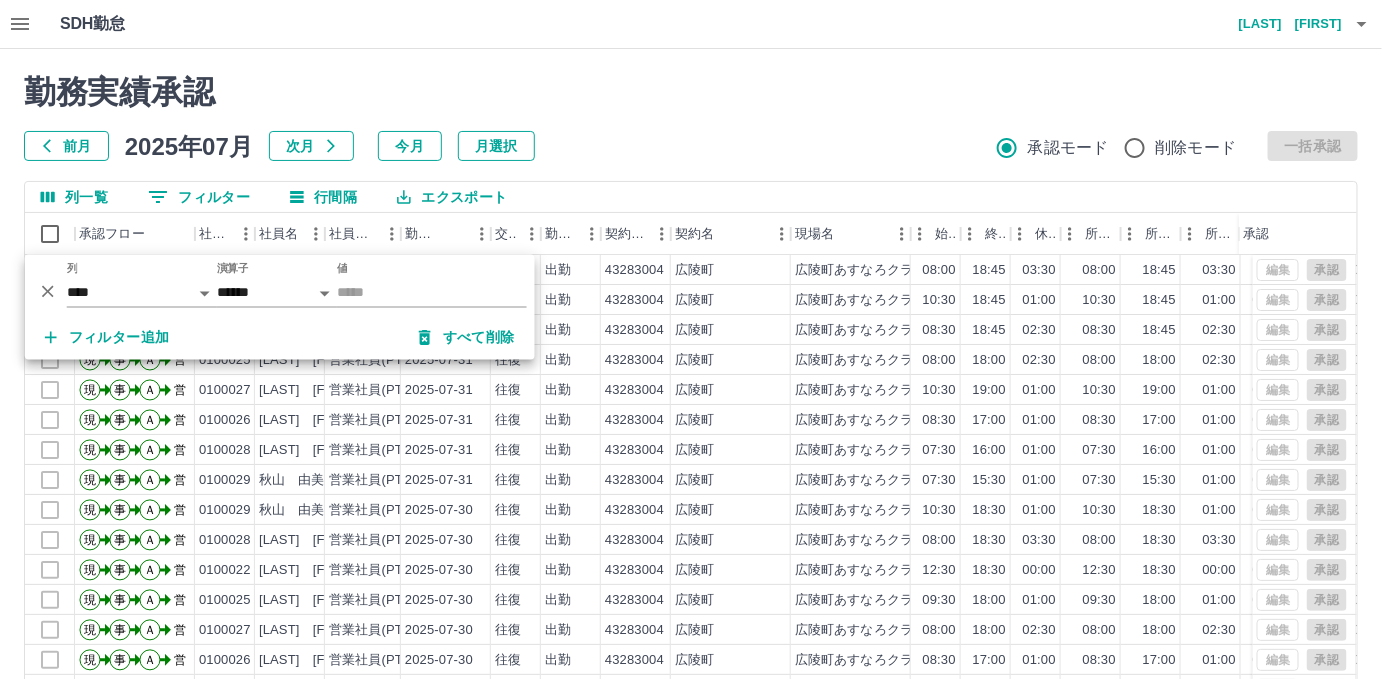click on "勤務実績承認" at bounding box center (691, 92) 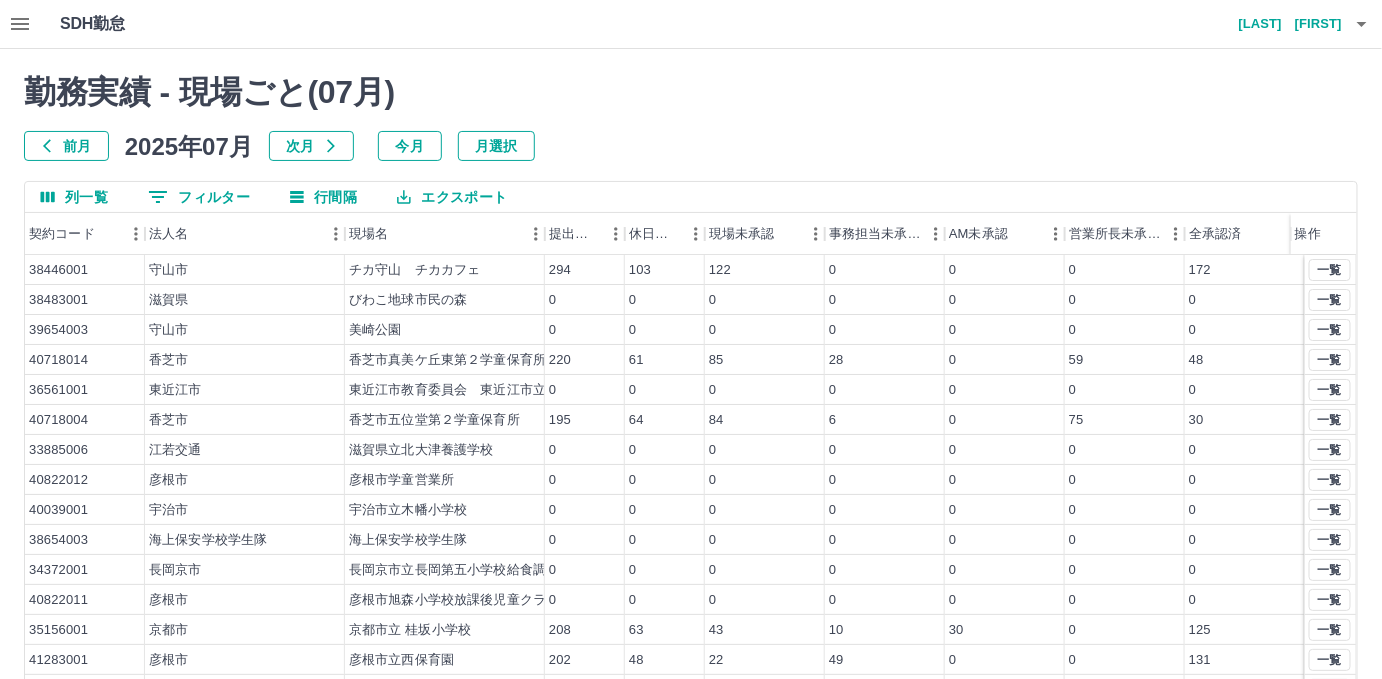 click on "0 フィルター" at bounding box center (199, 197) 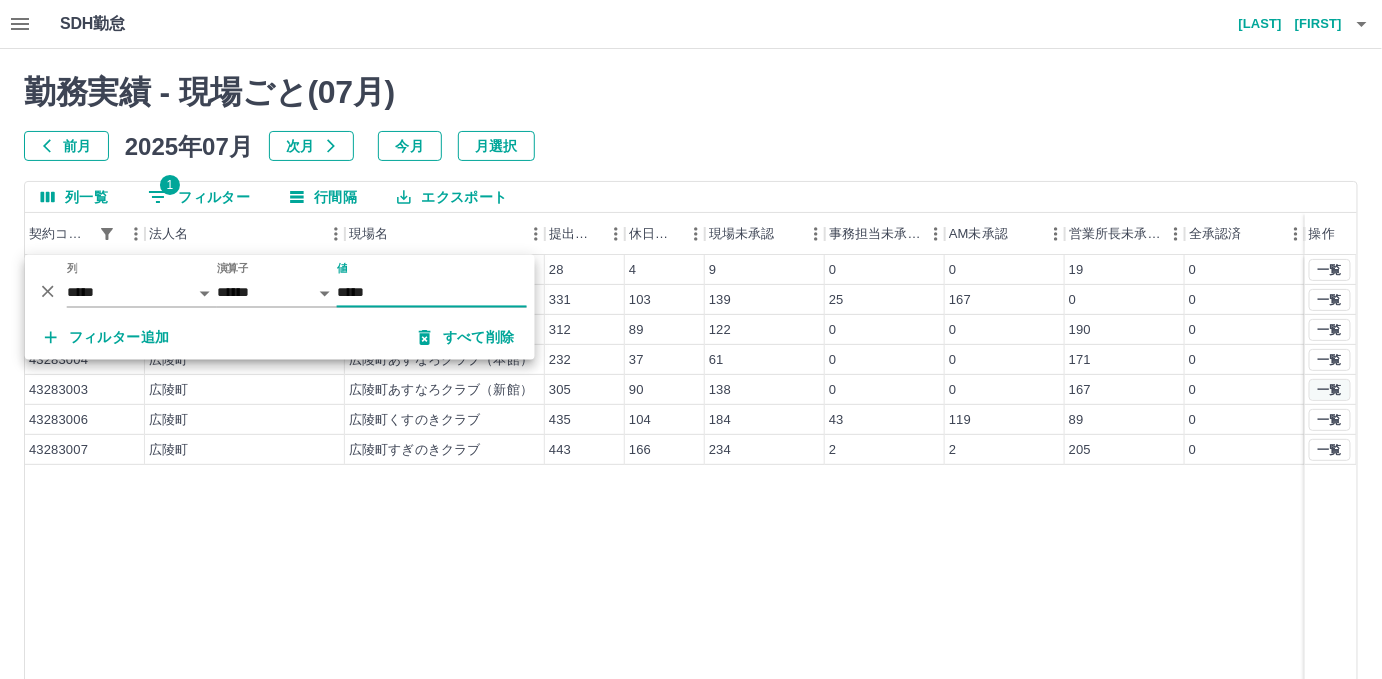 type on "*****" 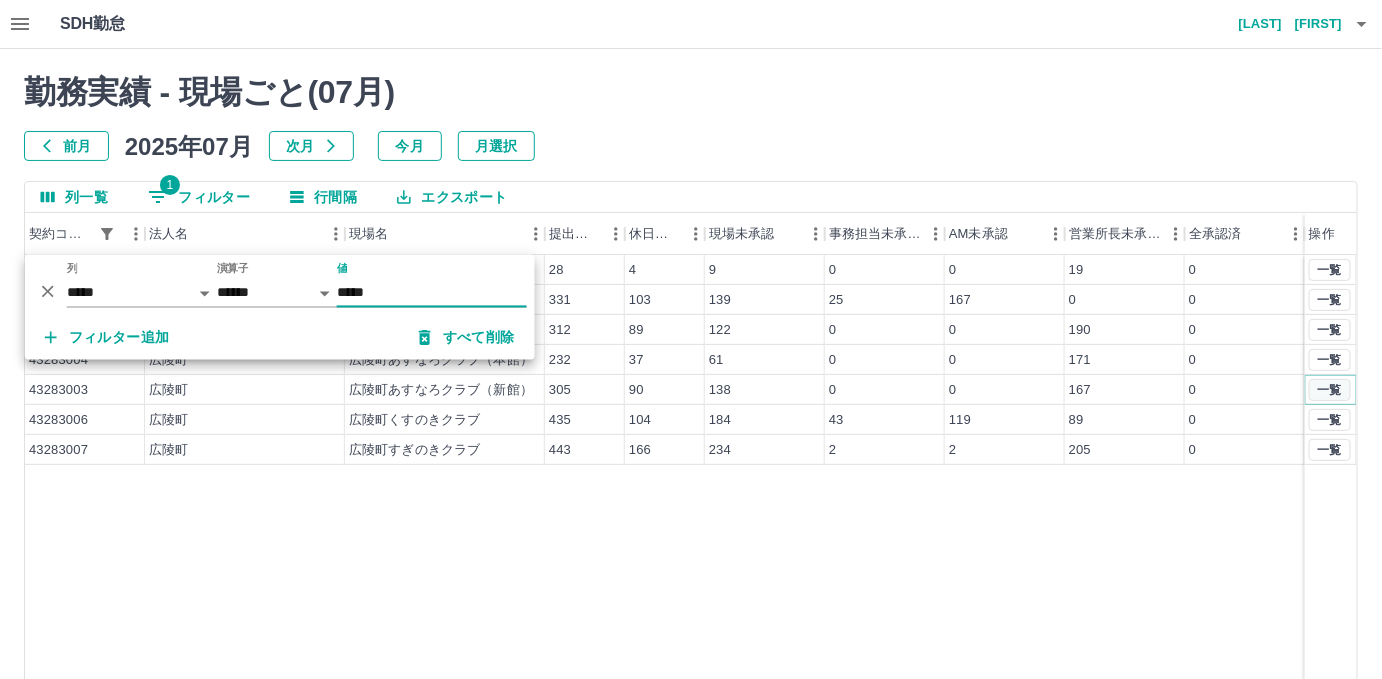 click on "一覧" at bounding box center [1330, 390] 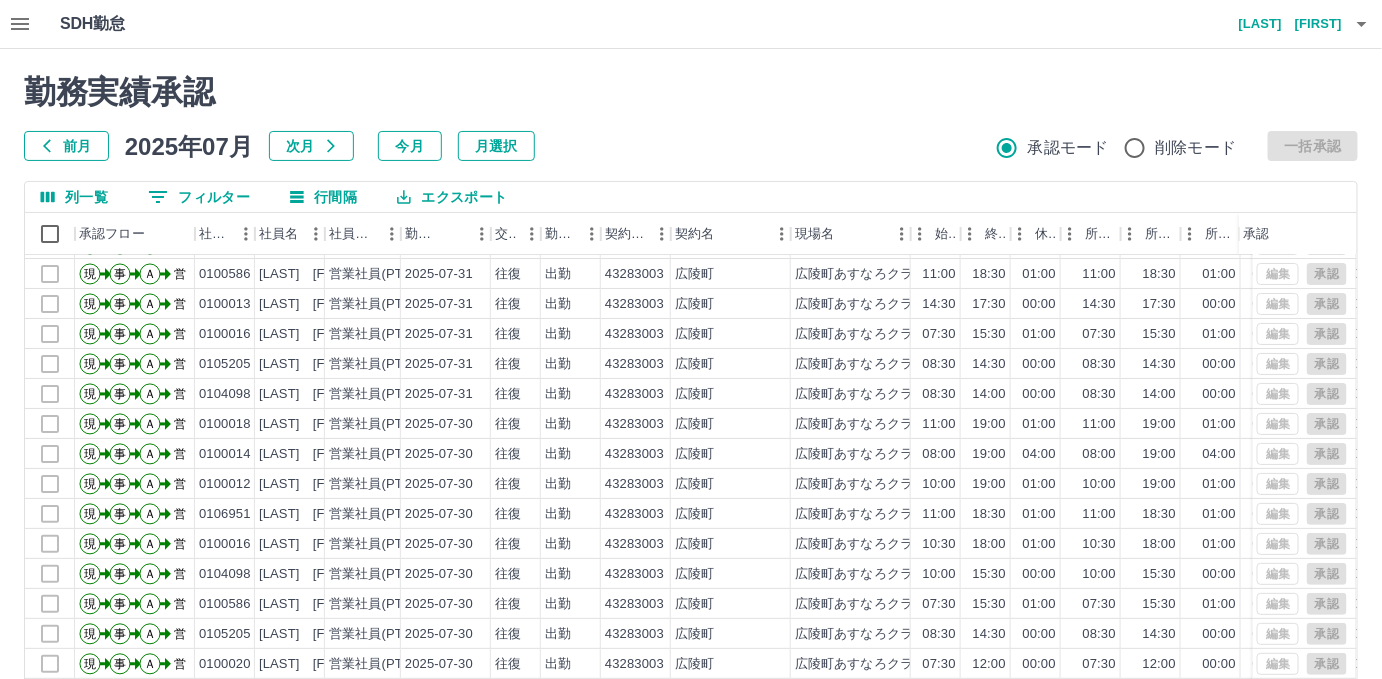 scroll, scrollTop: 99, scrollLeft: 0, axis: vertical 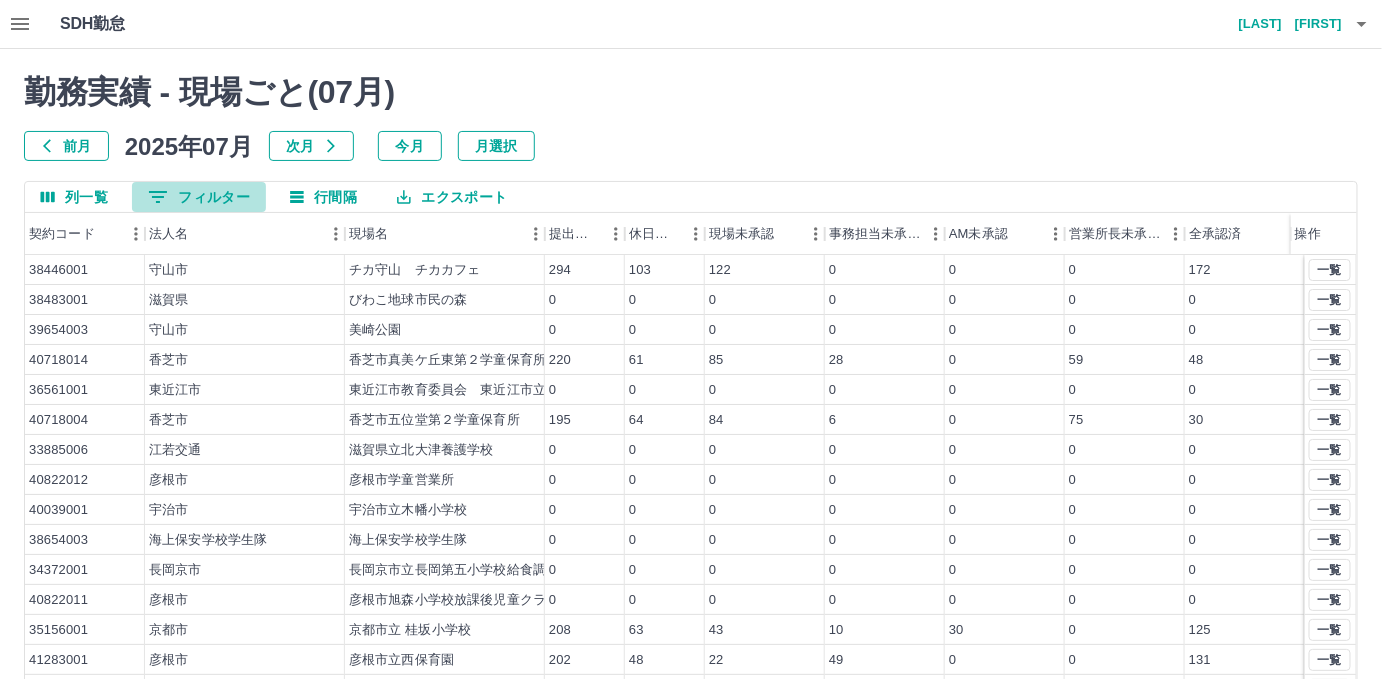 click on "0 フィルター" at bounding box center (199, 197) 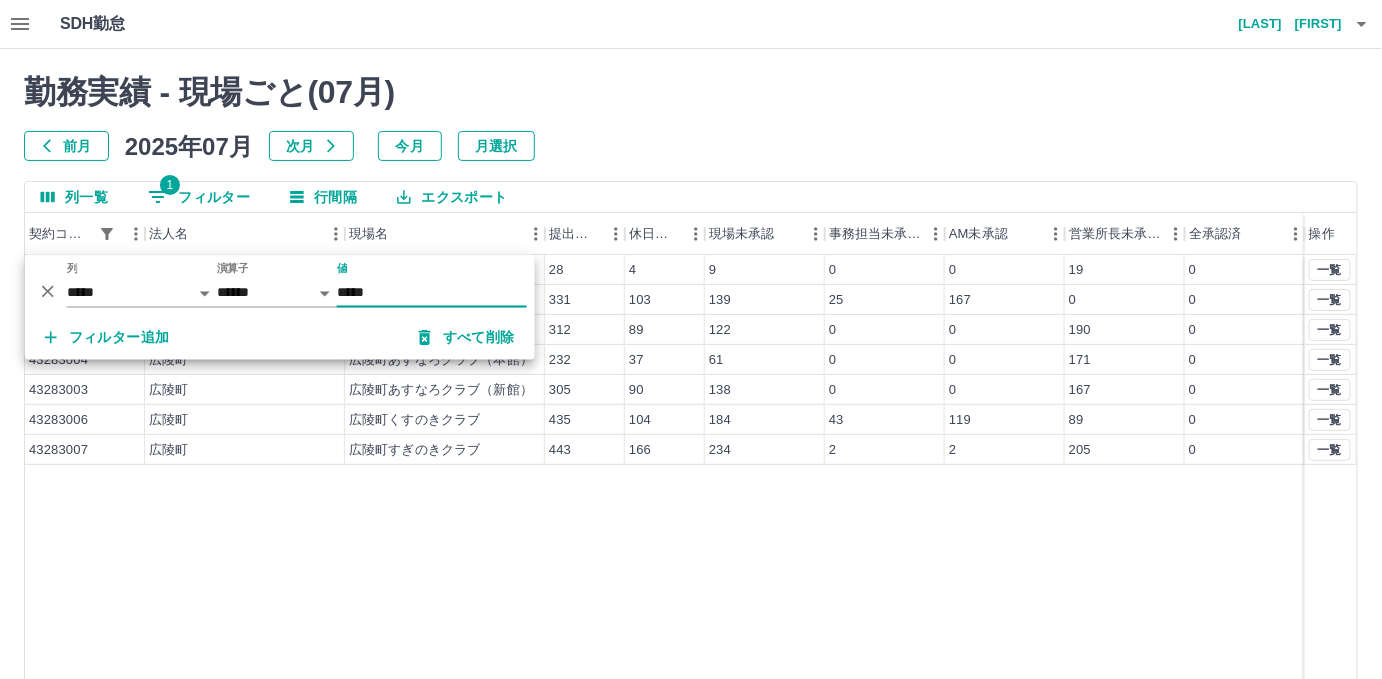 type on "*****" 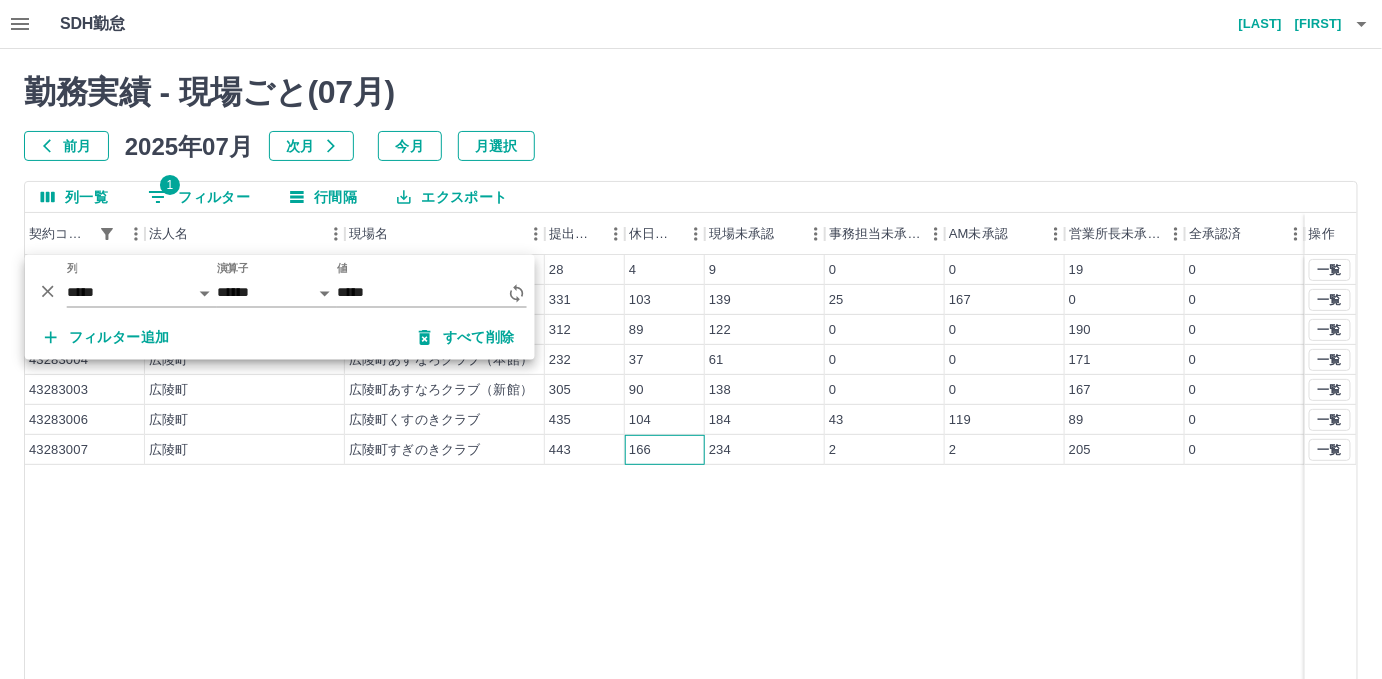 click on "166" at bounding box center (640, 450) 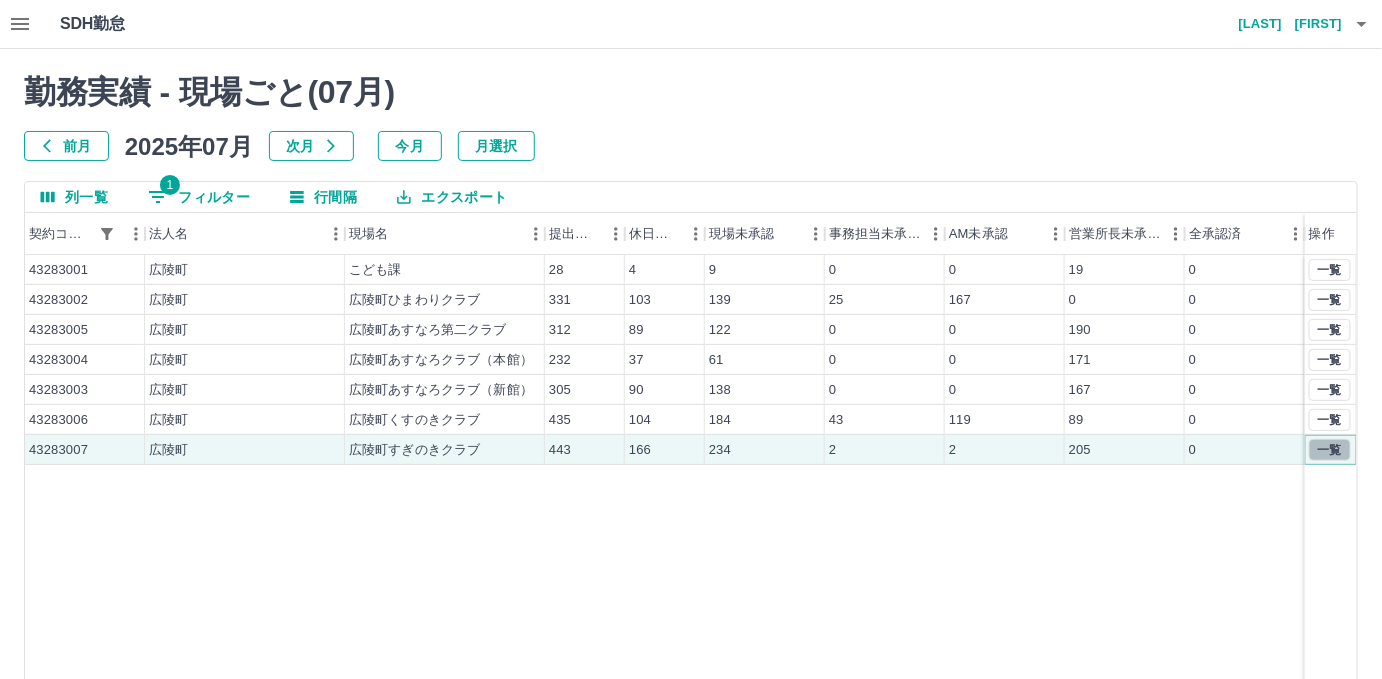 click on "一覧" at bounding box center [1330, 450] 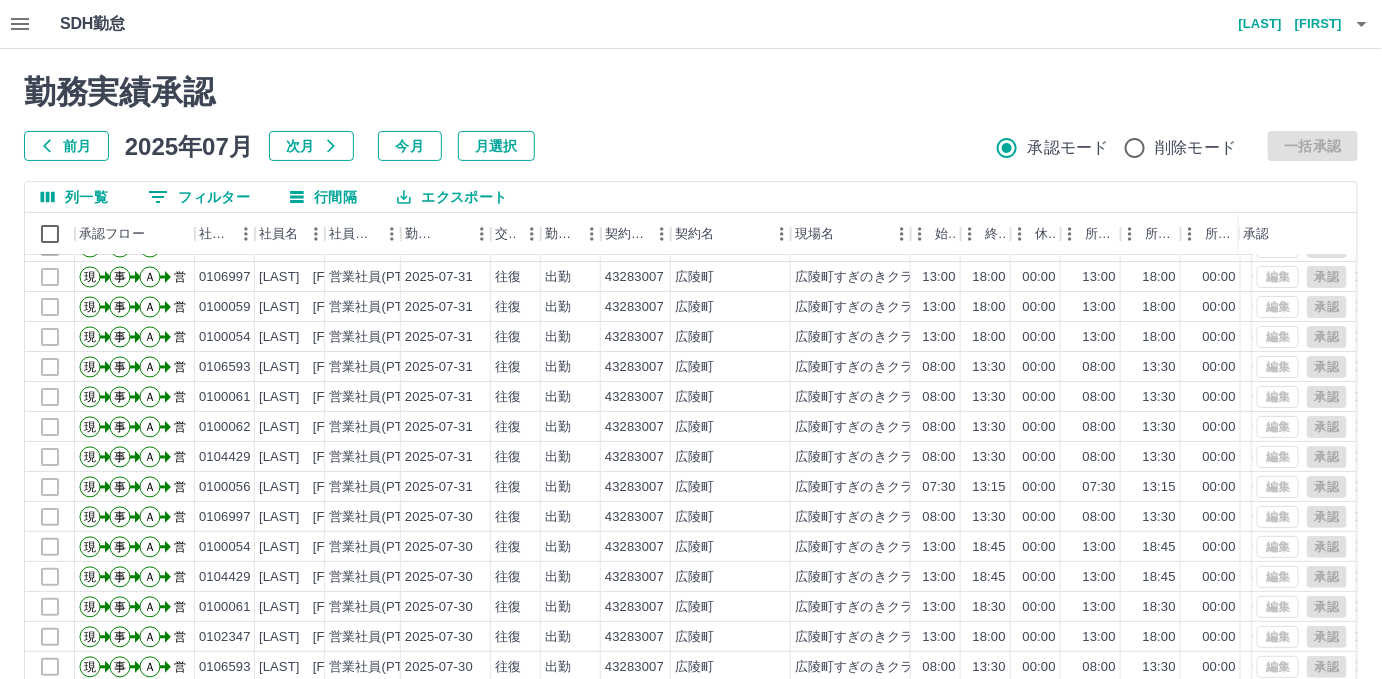 scroll, scrollTop: 99, scrollLeft: 0, axis: vertical 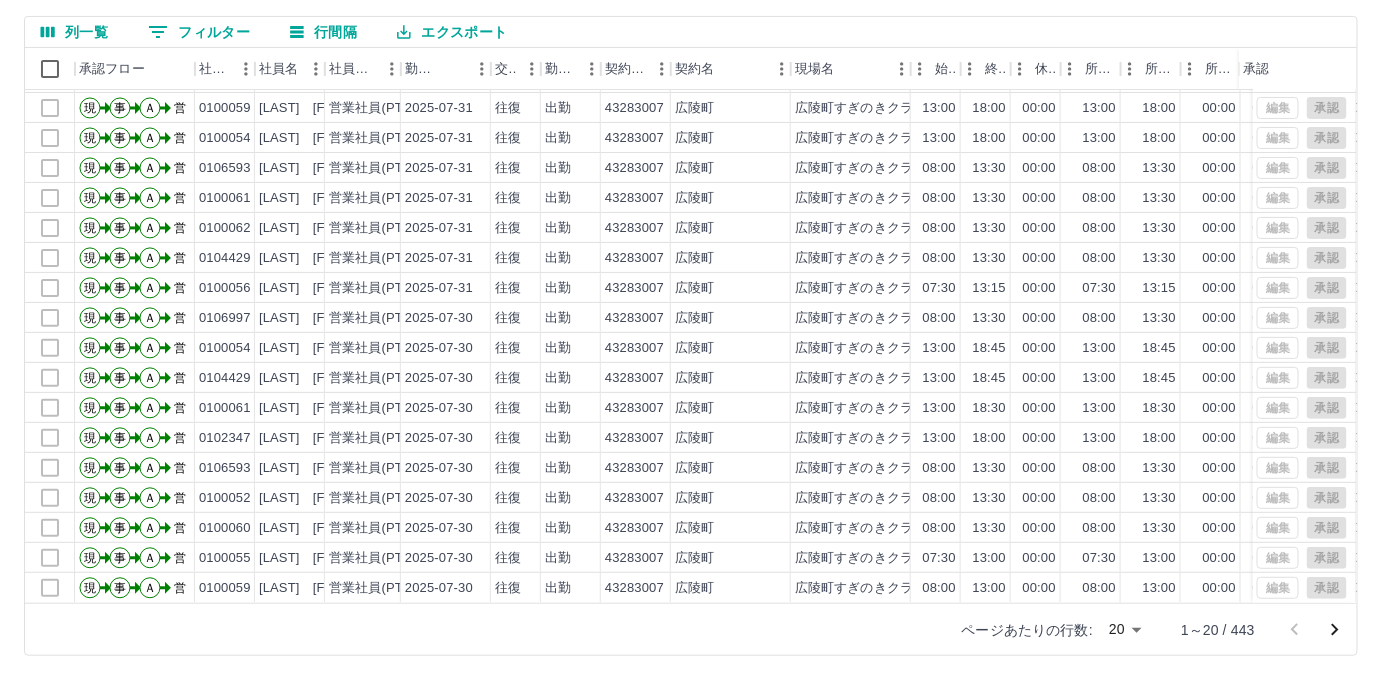 click on "SDH勤怠 [LAST]　[FIRST] 勤務実績承認 前月 2025年07月 次月 今月 月選択 承認モード 削除モード 一括承認 列一覧 0 フィルター 行間隔 エクスポート 承認フロー 社員番号 社員名 社員区分 勤務日 交通費 勤務区分 契約コード 契約名 現場名 始業 終業 休憩 所定開始 所定終業 所定休憩 拘束 勤務 遅刻等 コメント ステータス 承認 現 事 Ａ 営 0100925 [LAST]　[FIRST] 営業社員(PT契約) [DATE] 往復 出勤 43283007 [CITY] [CITY]すぎのきクラブ 13:00 18:45 00:00 13:00 18:45 00:00 05:45 05:45 00:00 営業所長承認待 現 事 Ａ 営 0106997 [LAST]　[FIRST] 営業社員(PT契約) [DATE] 往復 出勤 43283007 [CITY] [CITY]すぎのきクラブ 13:00 18:00 00:00 13:00 18:00 00:00 05:00 05:00 00:00 営業所長承認待 現 事 Ａ 営 0100059 [LAST]　[FIRST] 営業社員(PT契約) [DATE] 往復 出勤 43283007 [CITY] [CITY]すぎのきクラブ 13:00 18:00 00:00 13:00 20" at bounding box center [691, 257] 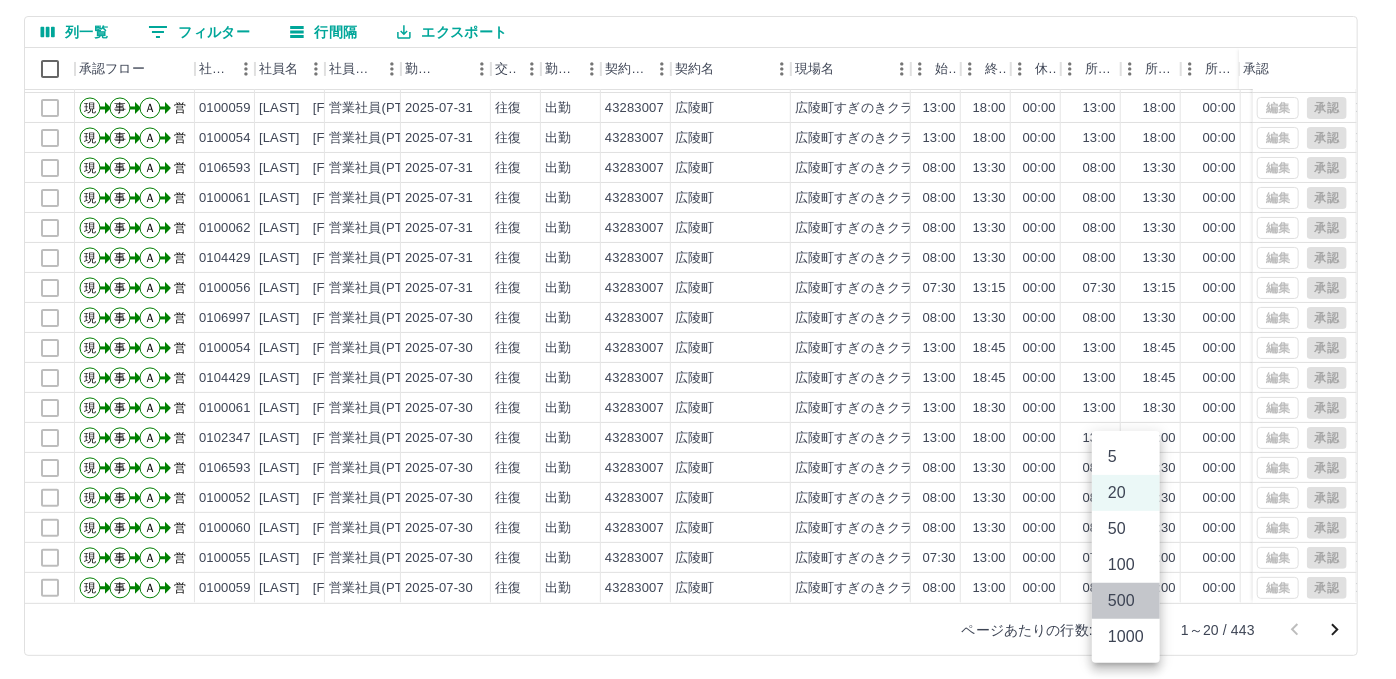 click on "500" at bounding box center (1126, 601) 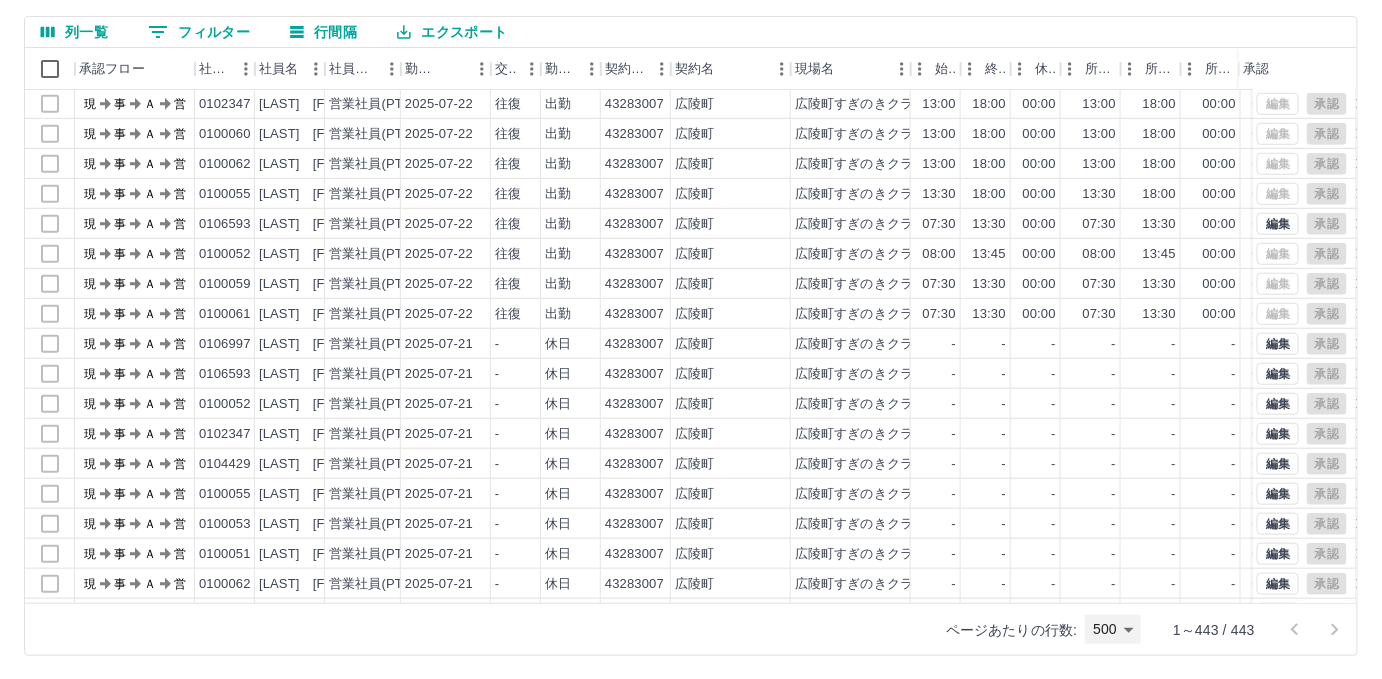 scroll, scrollTop: 2789, scrollLeft: 0, axis: vertical 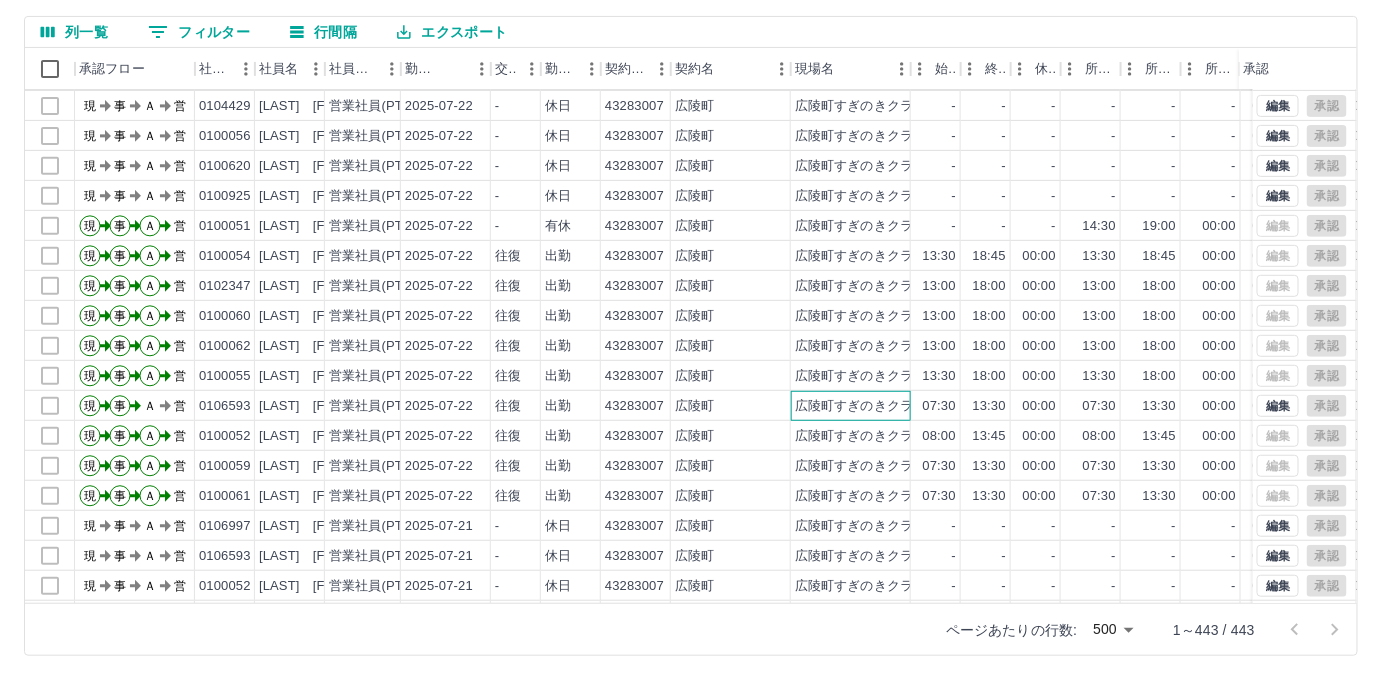 click on "広陵町すぎのきクラブ" at bounding box center [861, 406] 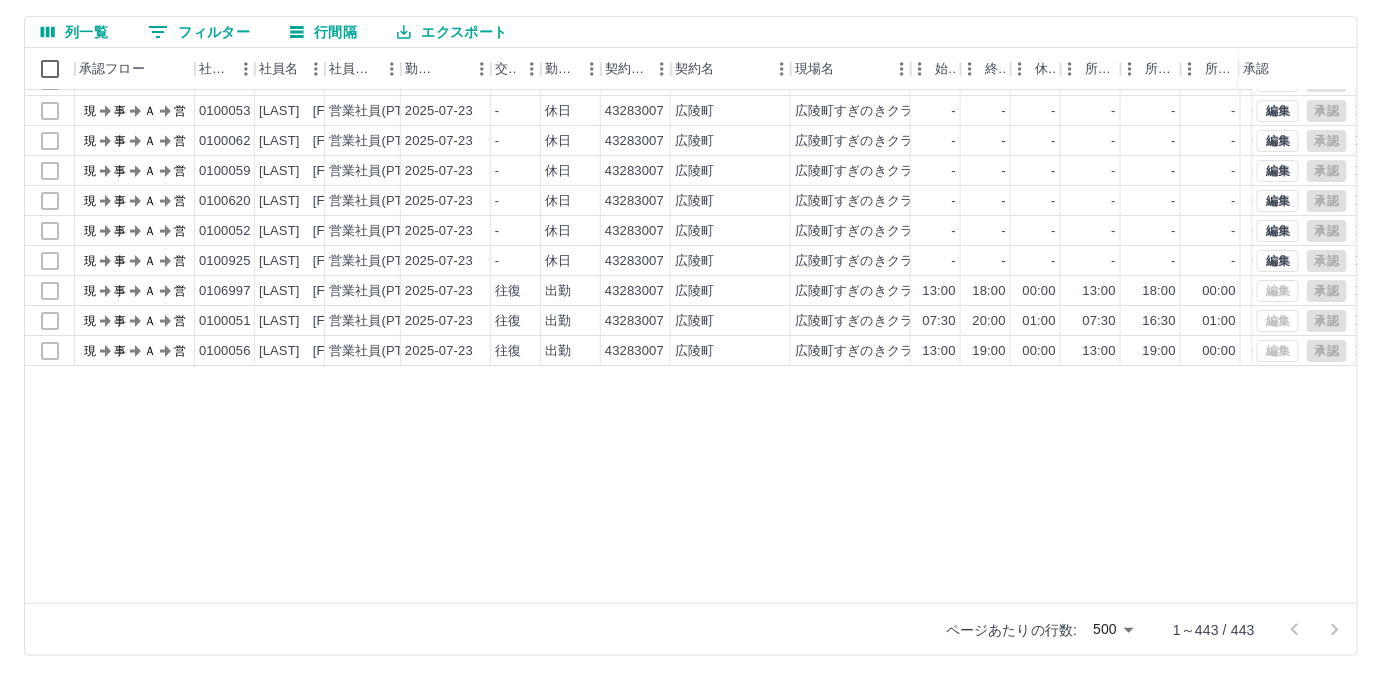 scroll, scrollTop: 1269, scrollLeft: 0, axis: vertical 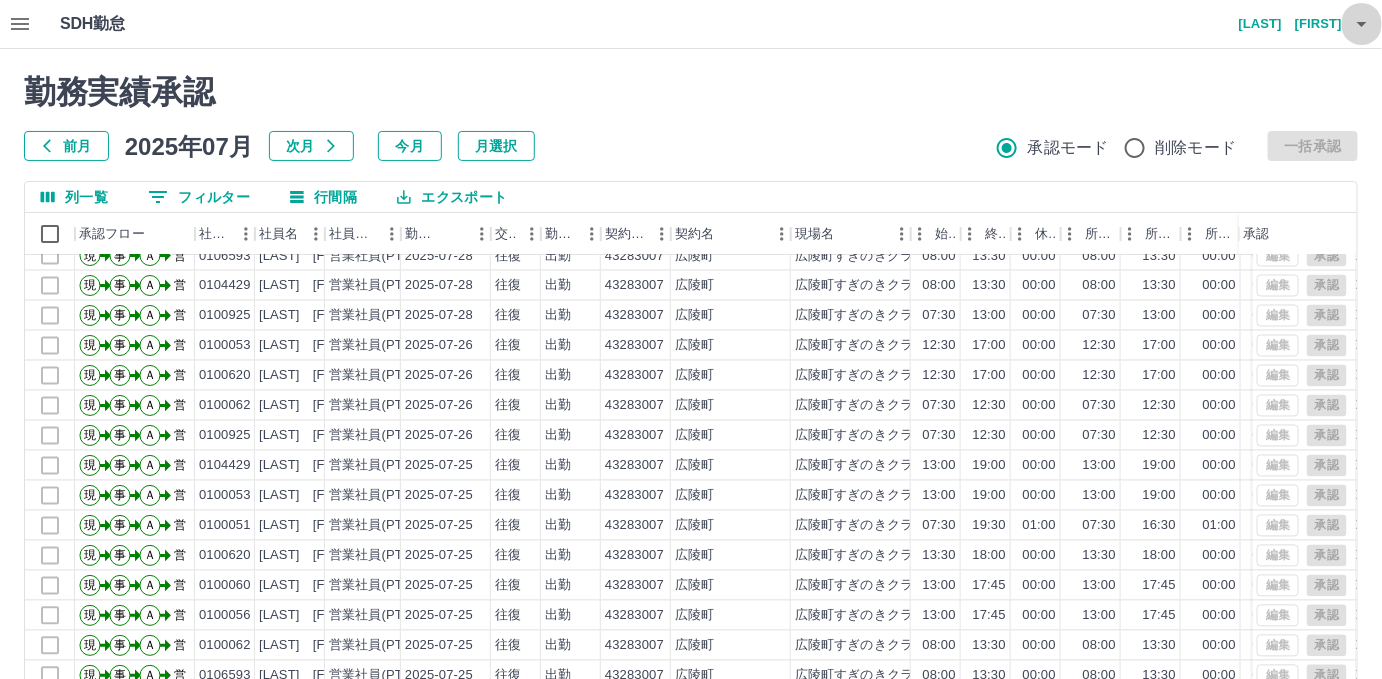 click at bounding box center (1362, 24) 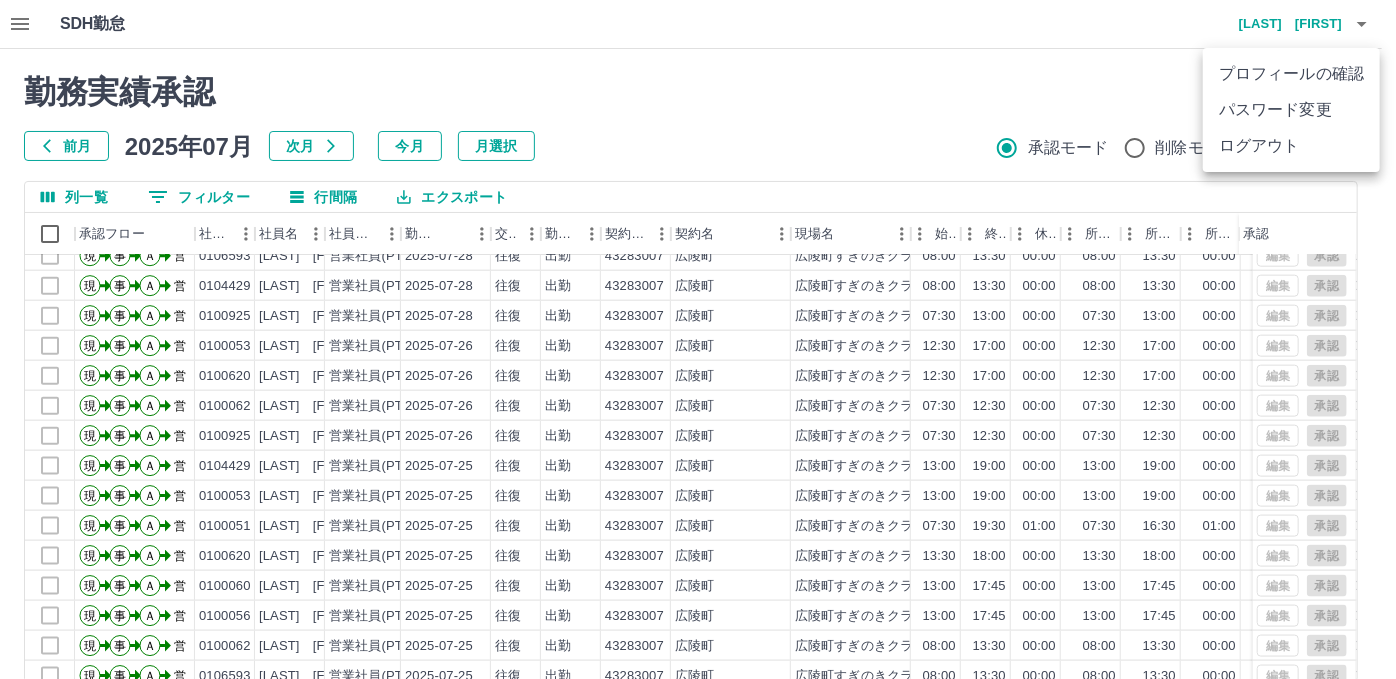 click on "ログアウト" at bounding box center (1291, 146) 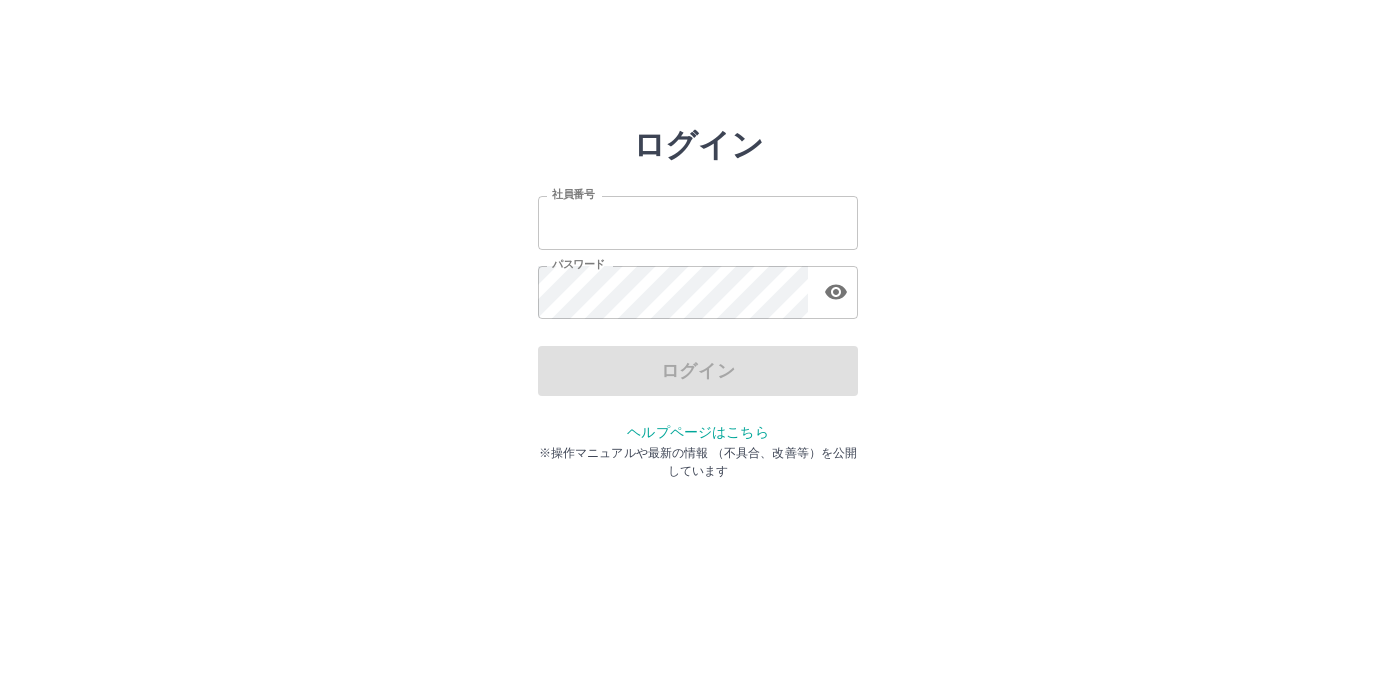 scroll, scrollTop: 0, scrollLeft: 0, axis: both 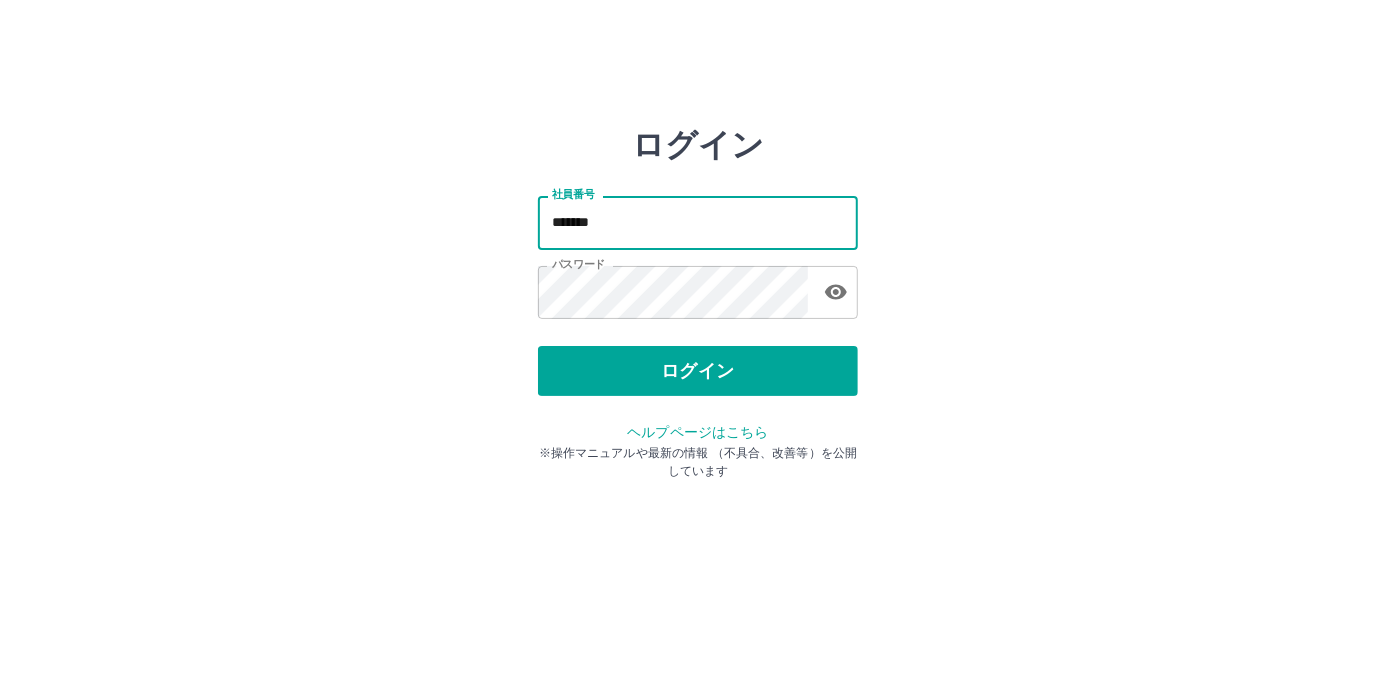 click on "*******" at bounding box center [698, 222] 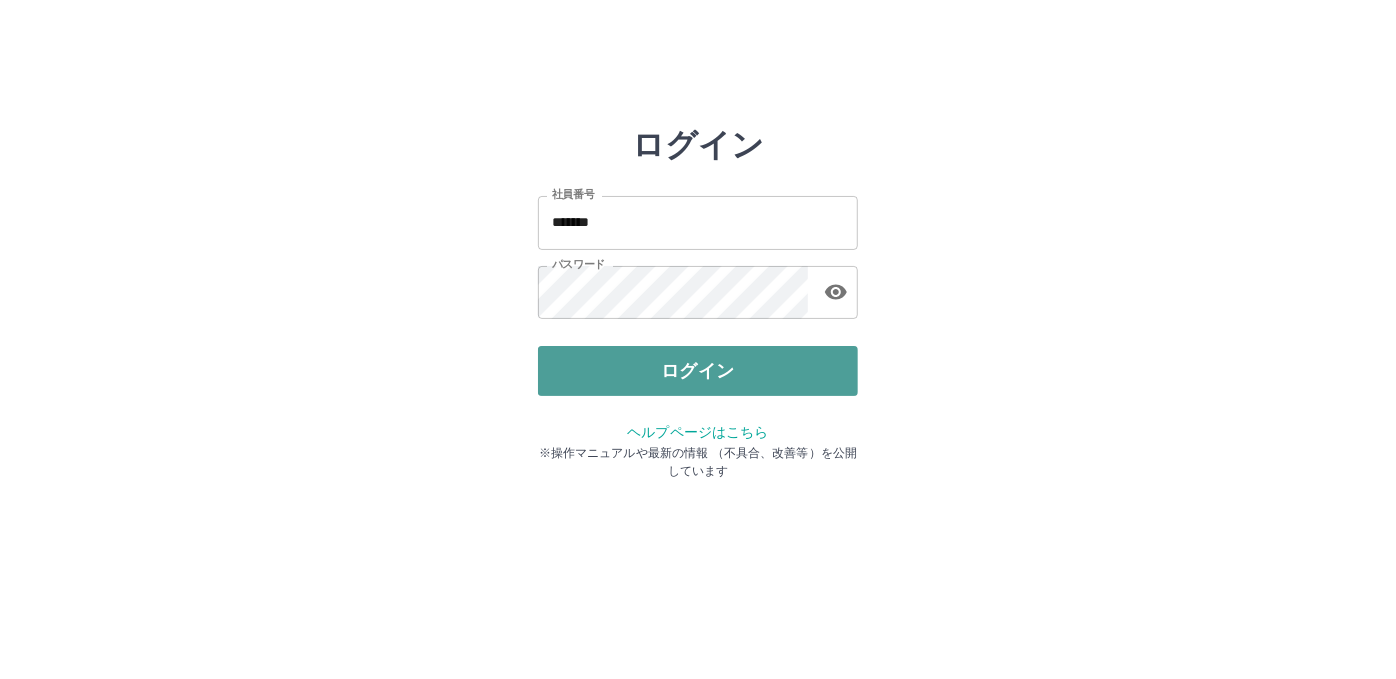 click on "ログイン" at bounding box center (698, 371) 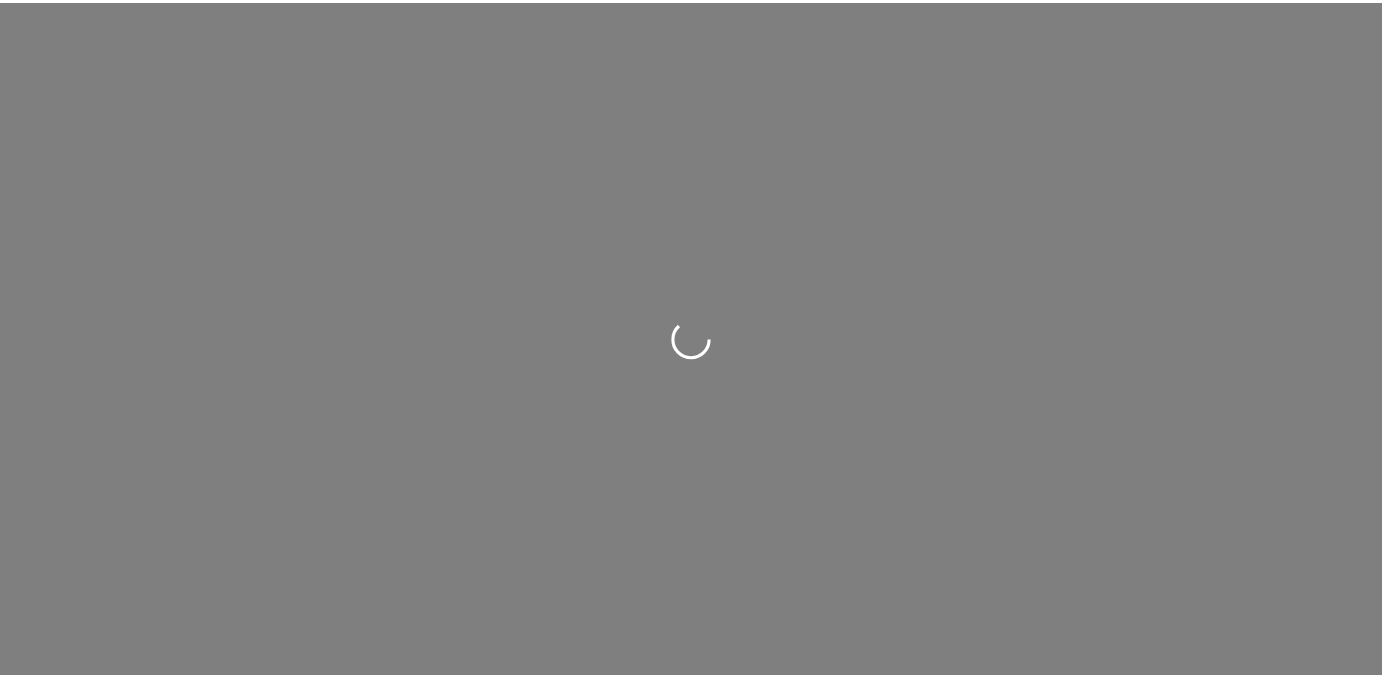 scroll, scrollTop: 0, scrollLeft: 0, axis: both 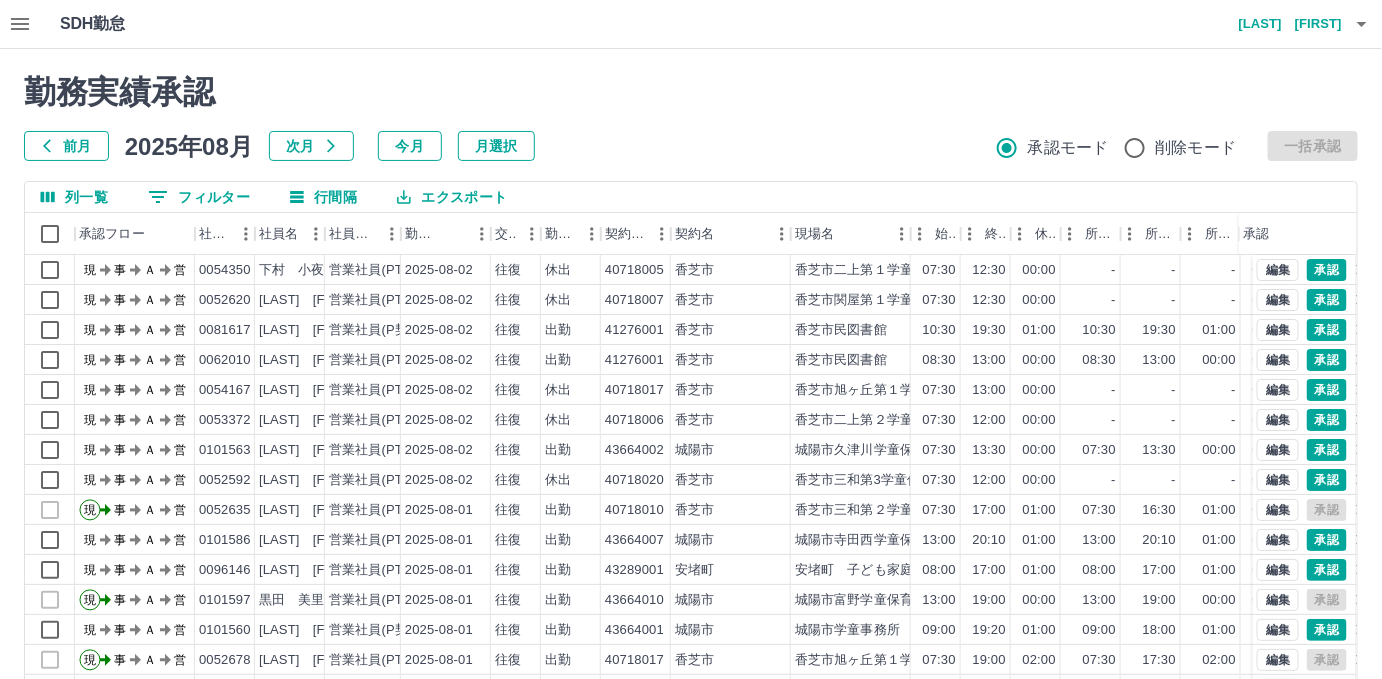 click 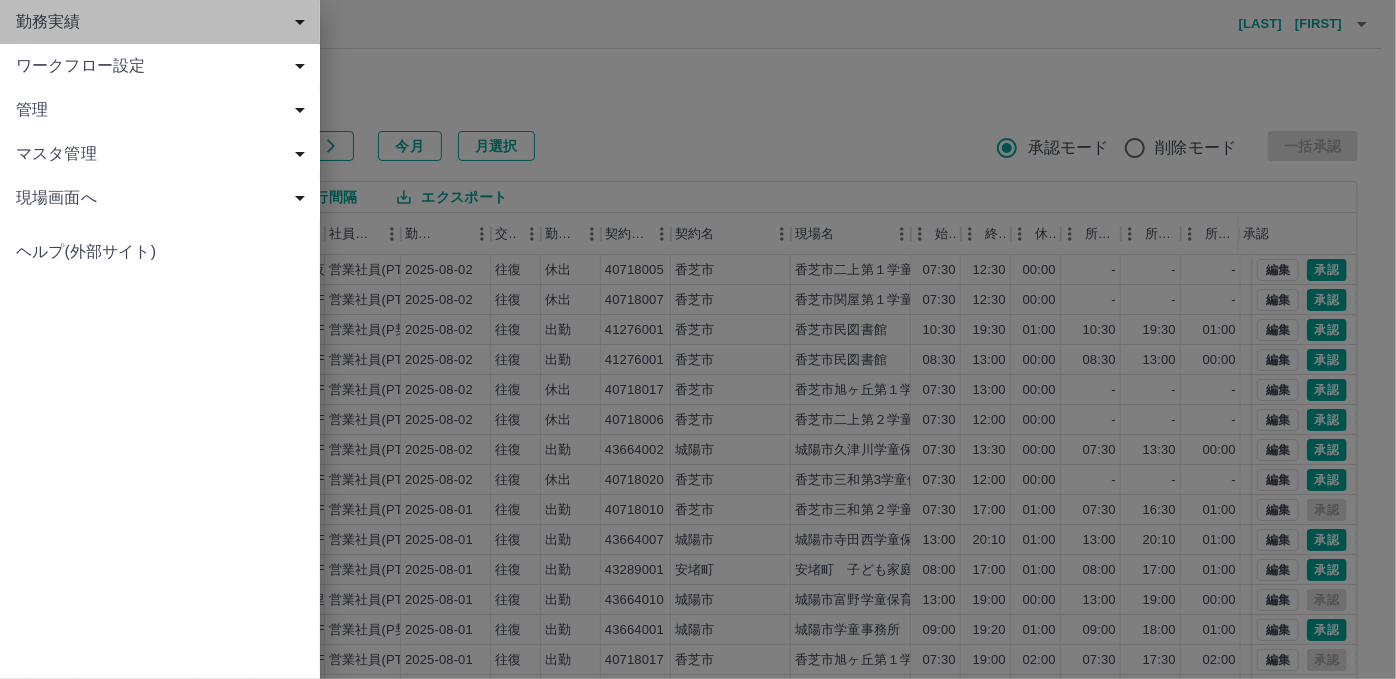 click on "勤務実績" at bounding box center (164, 22) 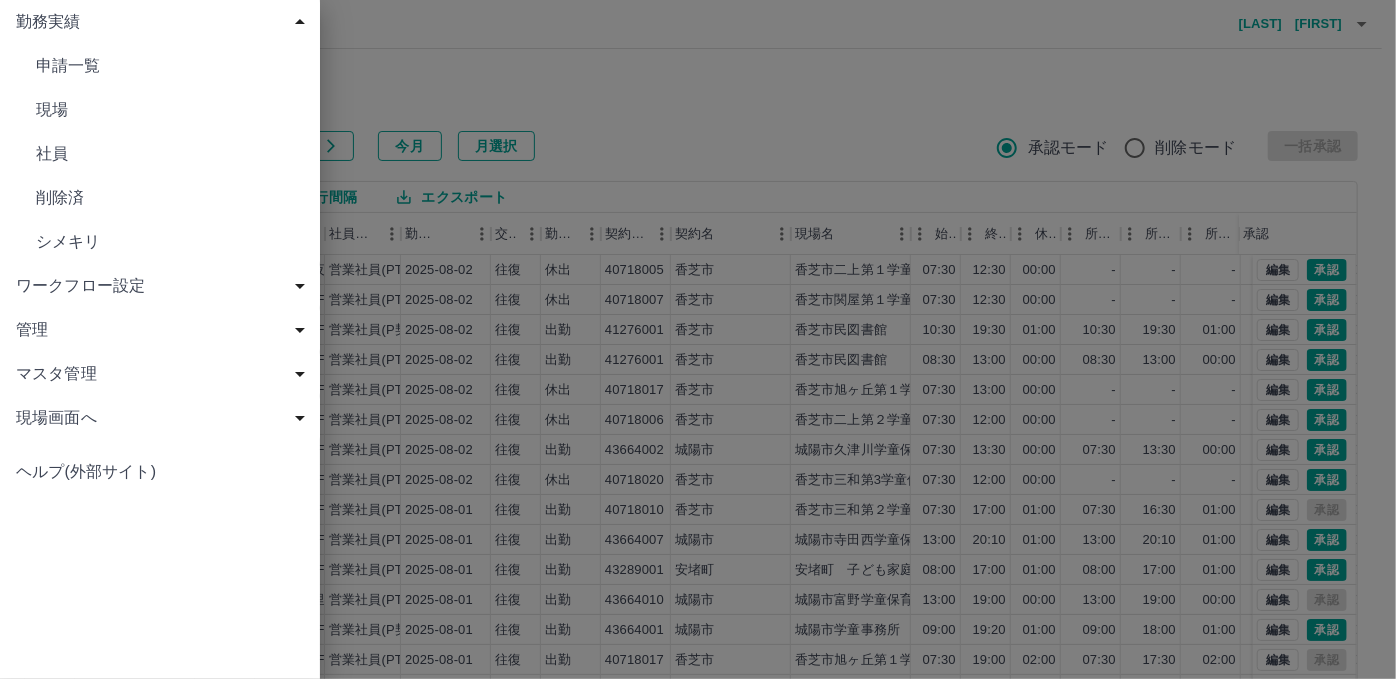 click on "現場" at bounding box center [170, 110] 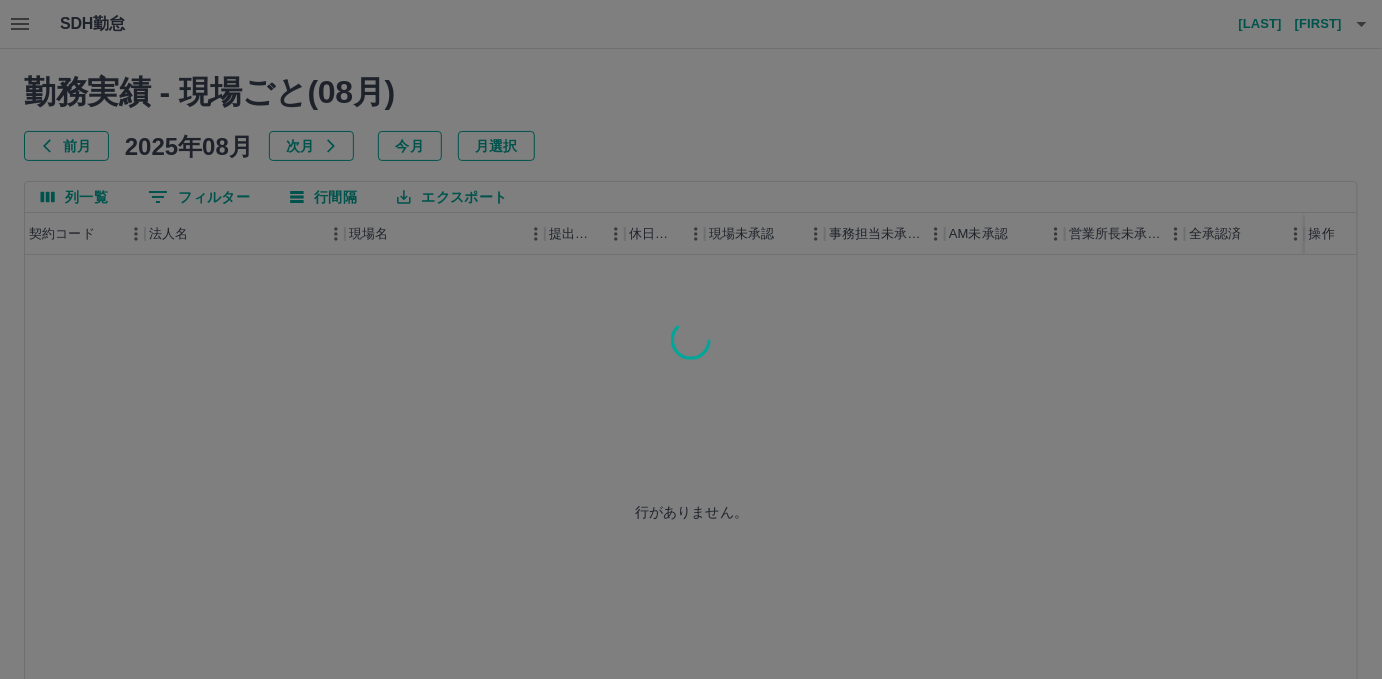 click at bounding box center (691, 339) 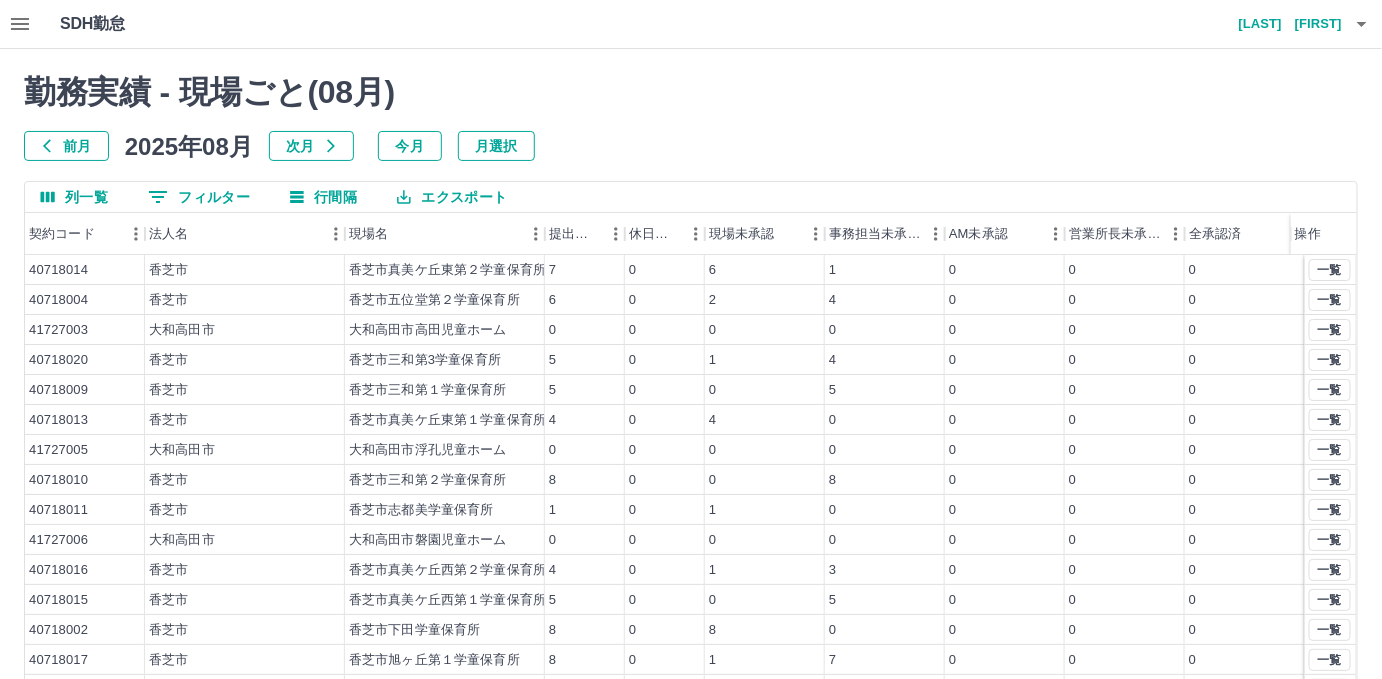 click on "前月" at bounding box center (66, 146) 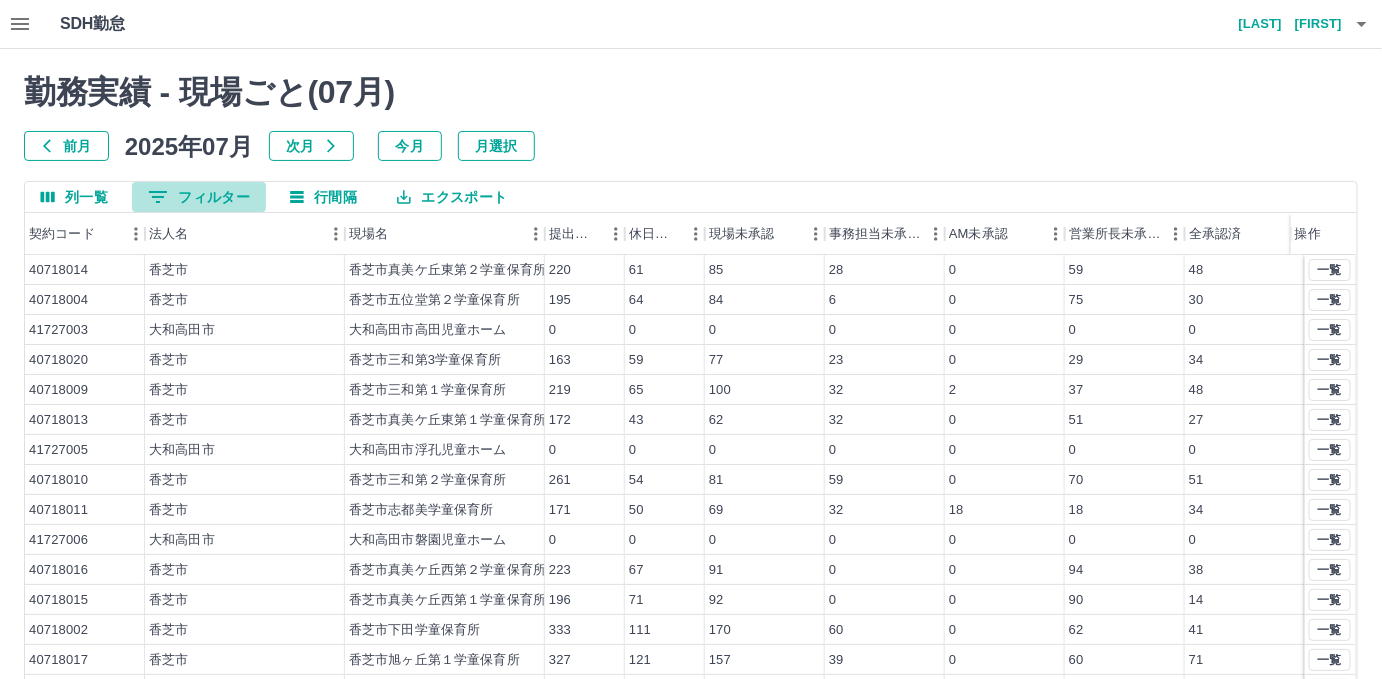 click on "0 フィルター" at bounding box center (199, 197) 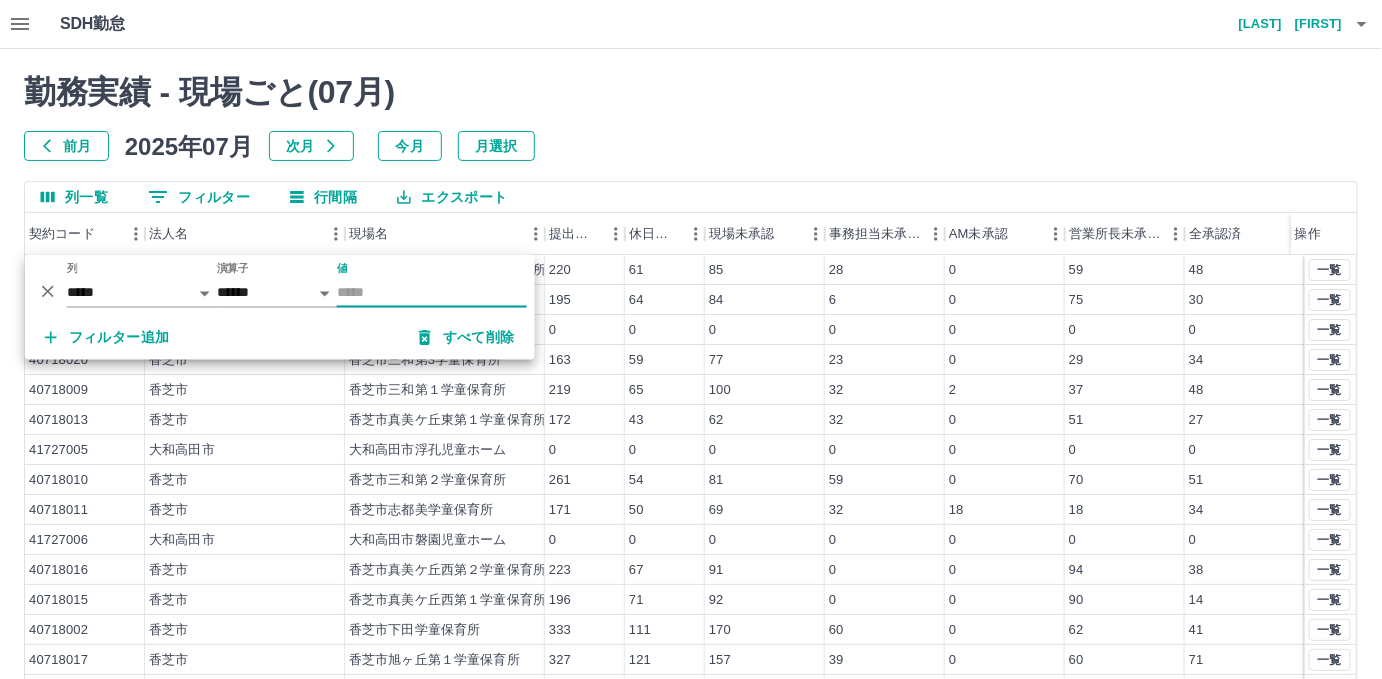 type on "*" 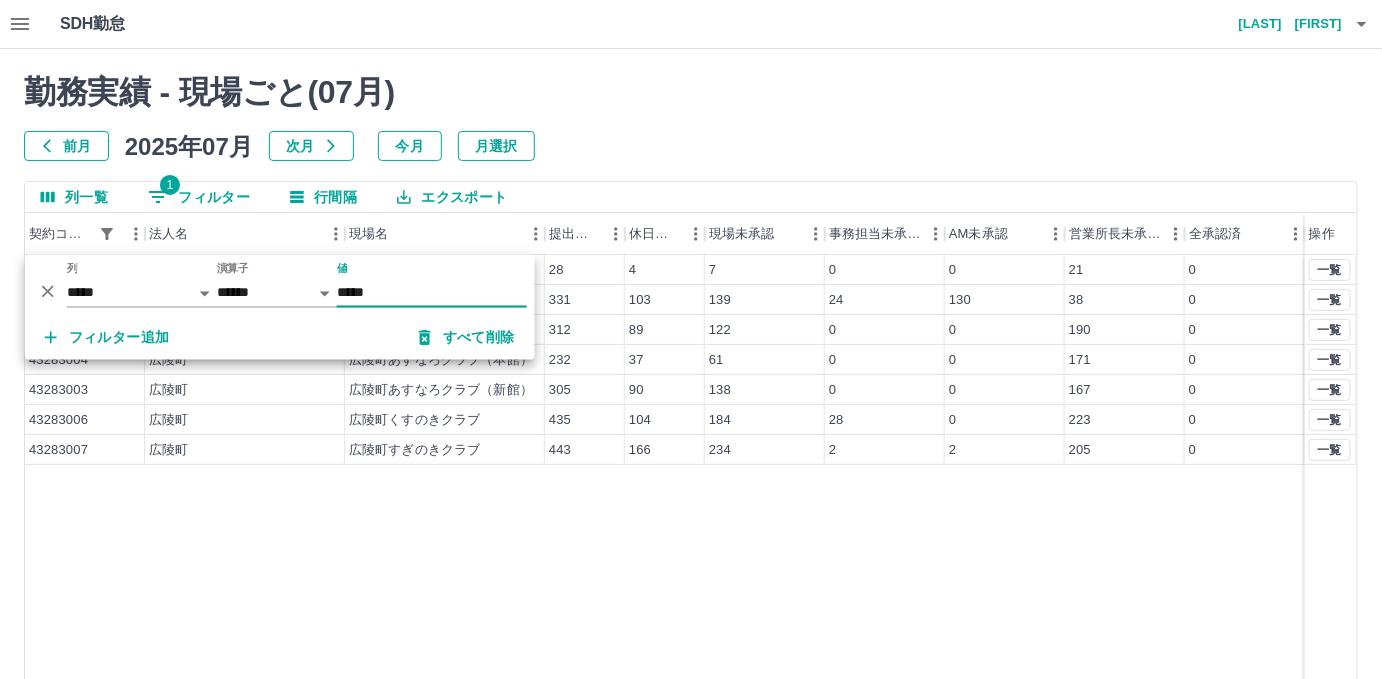 type on "*****" 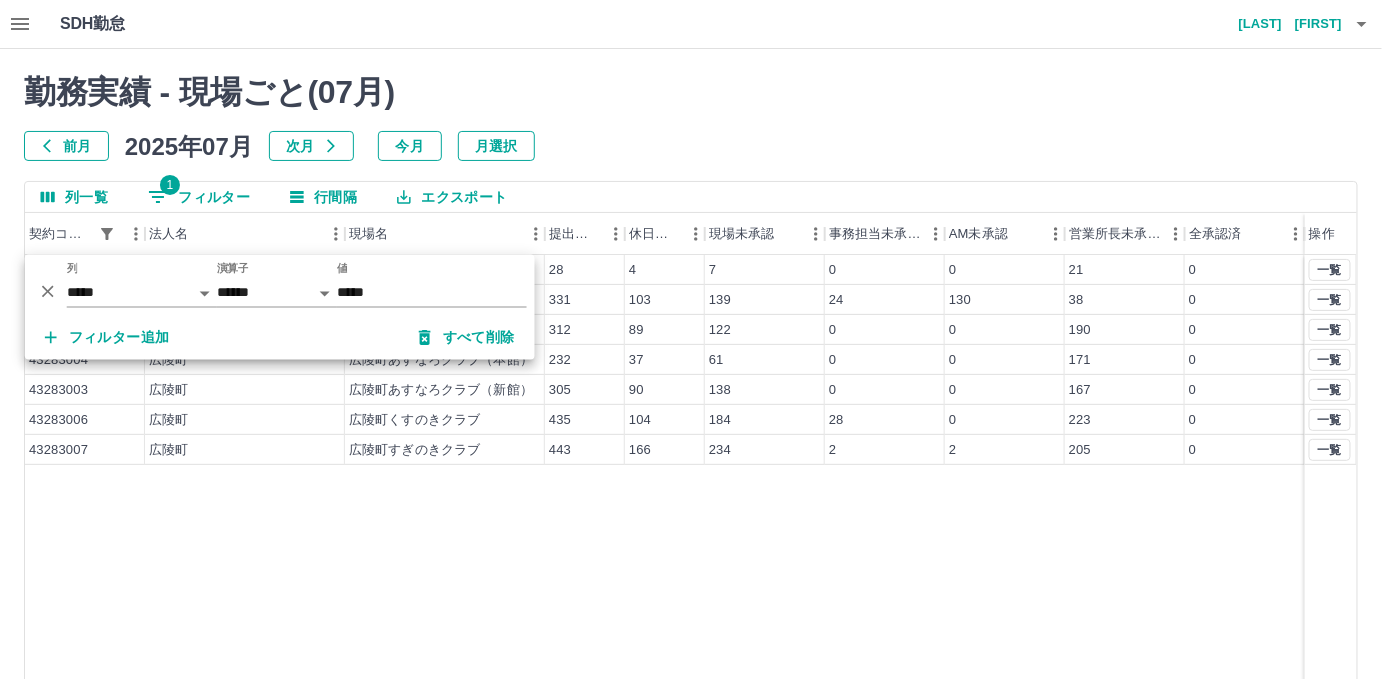 click on "前月 2025年07月 次月 今月 月選択" at bounding box center (691, 146) 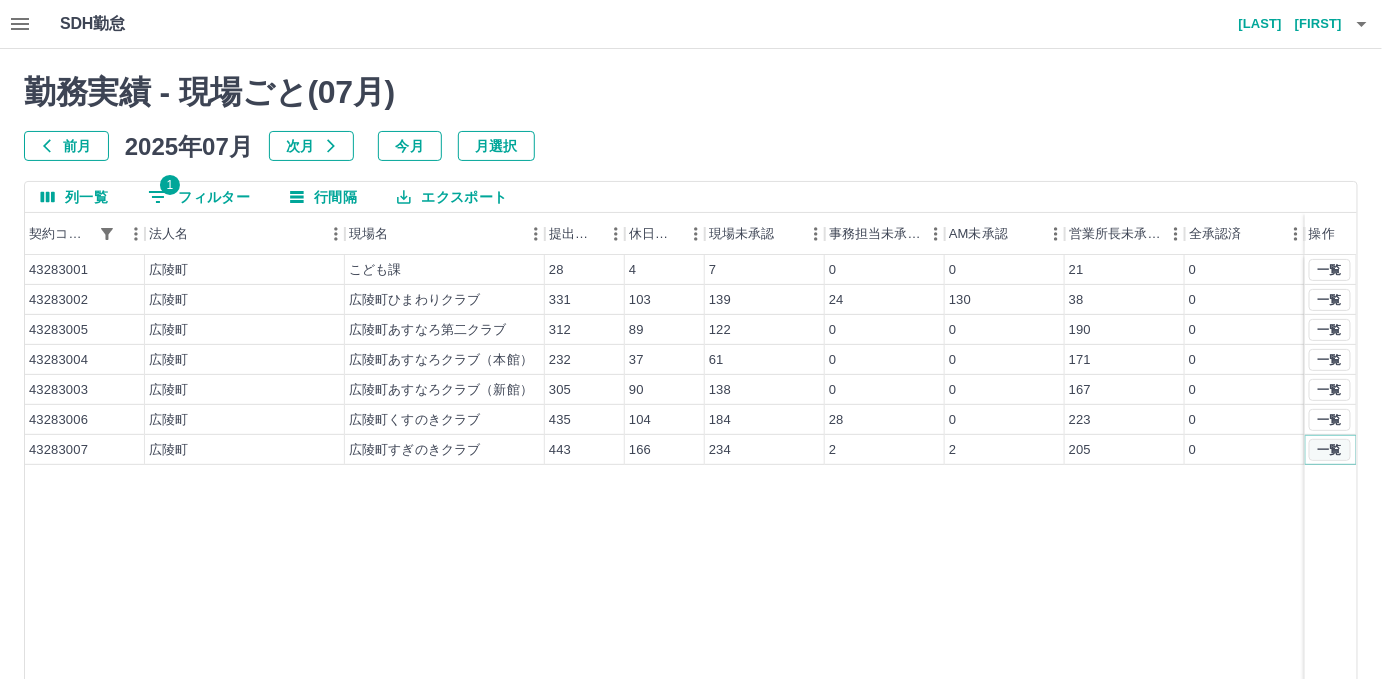 click on "一覧" at bounding box center (1330, 450) 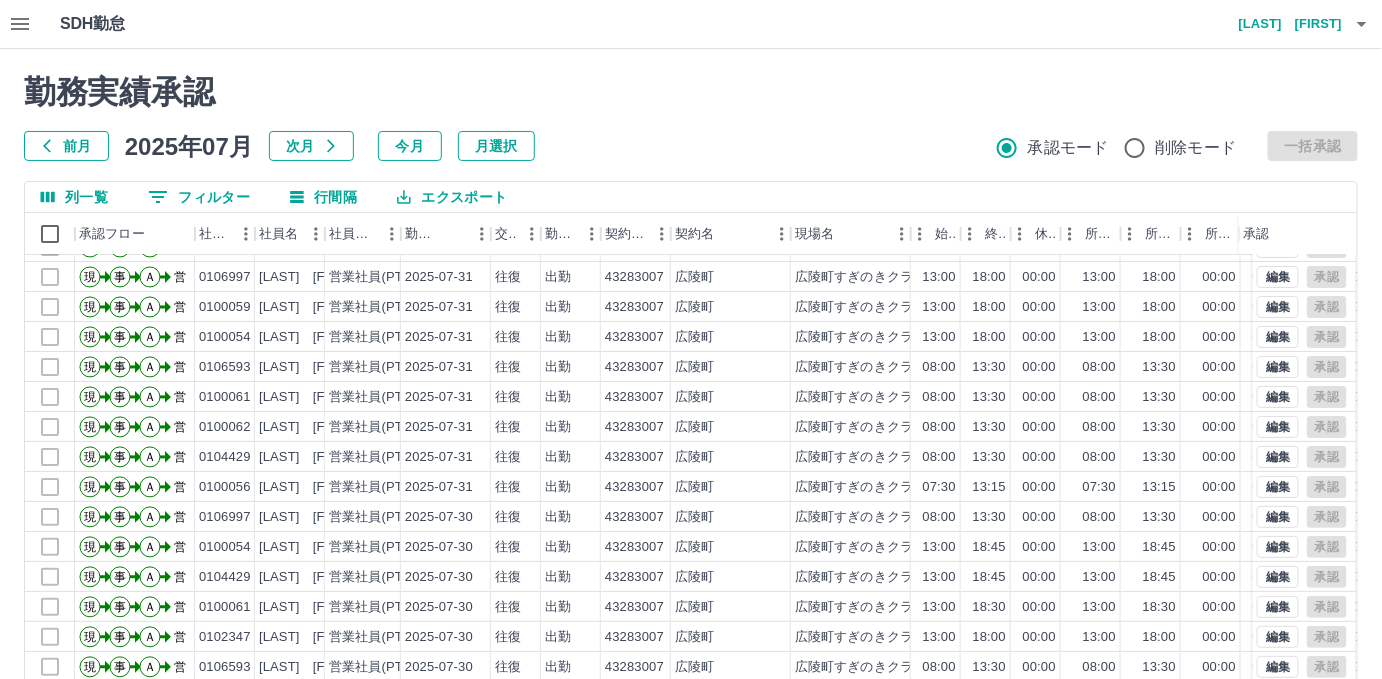 scroll, scrollTop: 99, scrollLeft: 0, axis: vertical 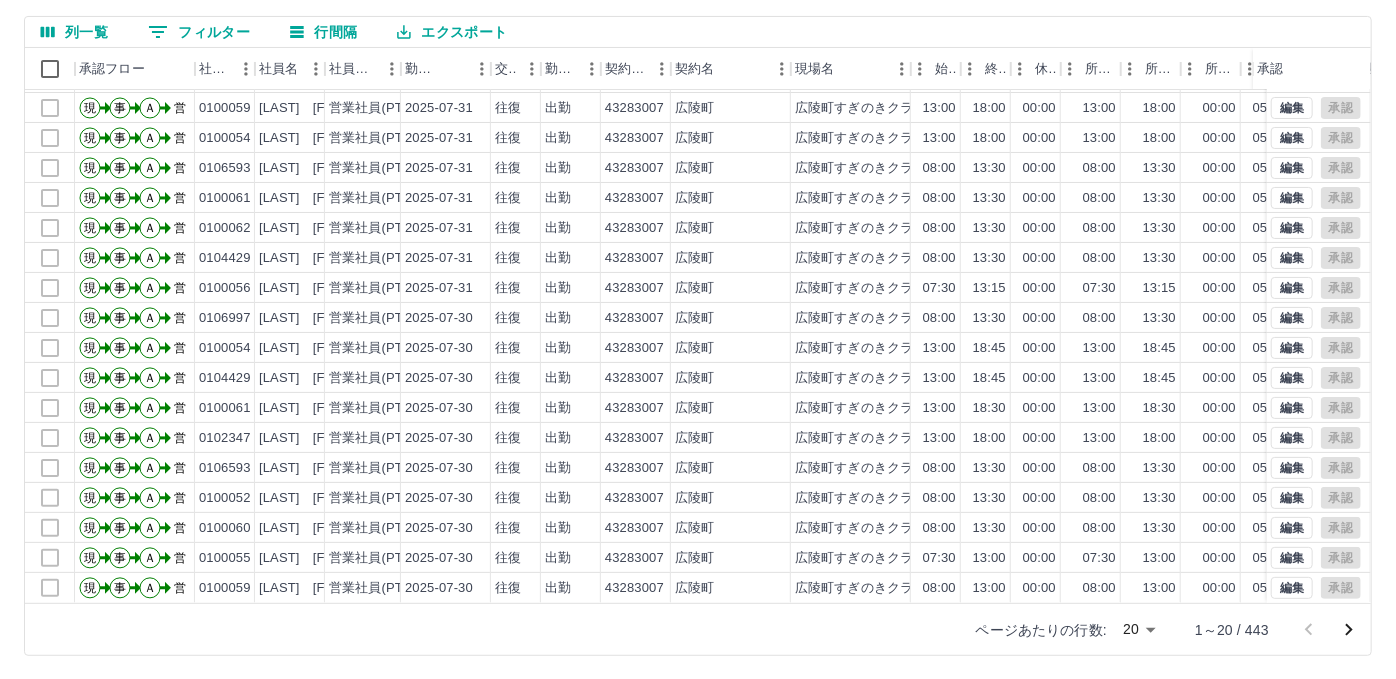 click on "SDH勤怠 小森　美和 勤務実績承認 前月 2025年07月 次月 今月 月選択 承認モード 削除モード 一括承認 列一覧 0 フィルター 行間隔 エクスポート 承認フロー 社員番号 社員名 社員区分 勤務日 交通費 勤務区分 契約コード 契約名 現場名 始業 終業 休憩 所定開始 所定終業 所定休憩 拘束 勤務 遅刻等 コメント ステータス 承認 現 事 Ａ 営 0100925 植野　雅輝 営業社員(PT契約) 2025-07-31 往復 出勤 43283007 広陵町 広陵町すぎのきクラブ 13:00 18:45 00:00 13:00 18:45 00:00 05:45 05:45 00:00 営業所長承認待 現 事 Ａ 営 0106997 上村　郁代 営業社員(PT契約) 2025-07-31 往復 出勤 43283007 広陵町 広陵町すぎのきクラブ 13:00 18:00 00:00 13:00 18:00 00:00 05:00 05:00 00:00 営業所長承認待 現 事 Ａ 営 0100059 松元　洋子 営業社員(PT契約) 2025-07-31 往復 出勤 43283007 広陵町 広陵町すぎのきクラブ 13:00 18:00 00:00 13:00 20" at bounding box center (698, 257) 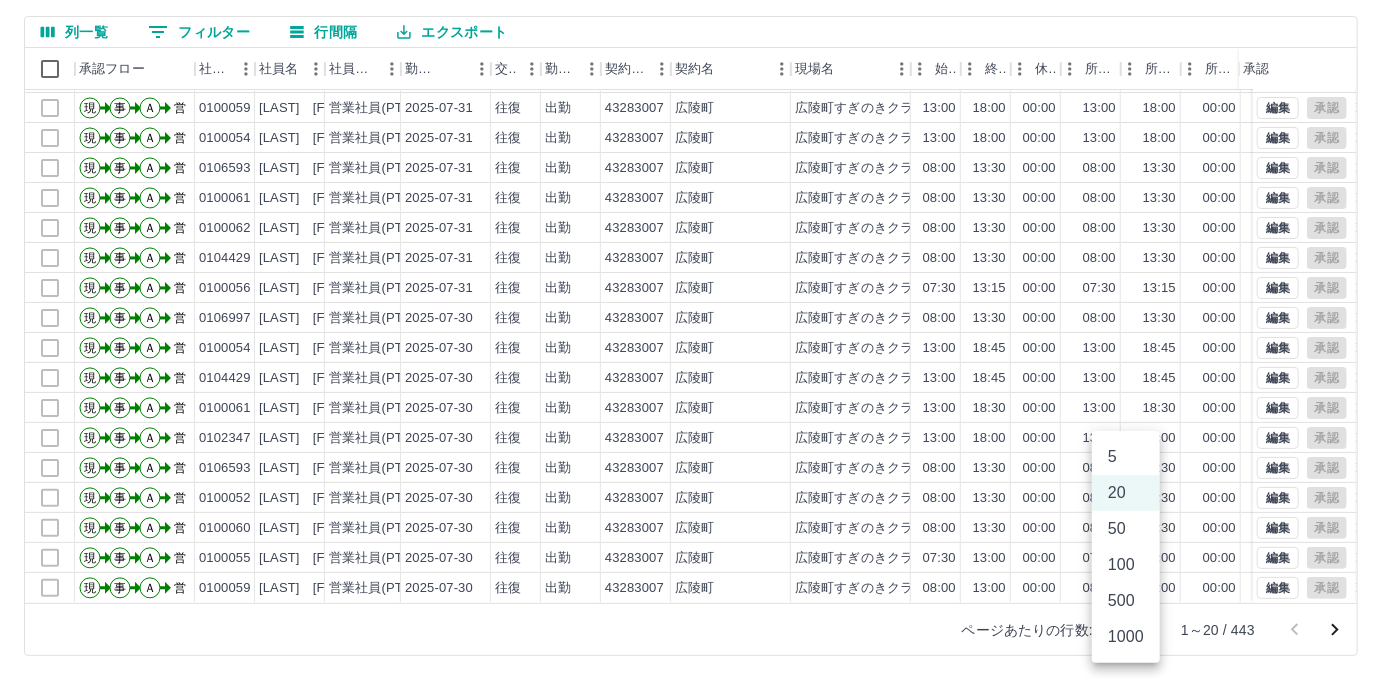 click on "500" at bounding box center [1126, 601] 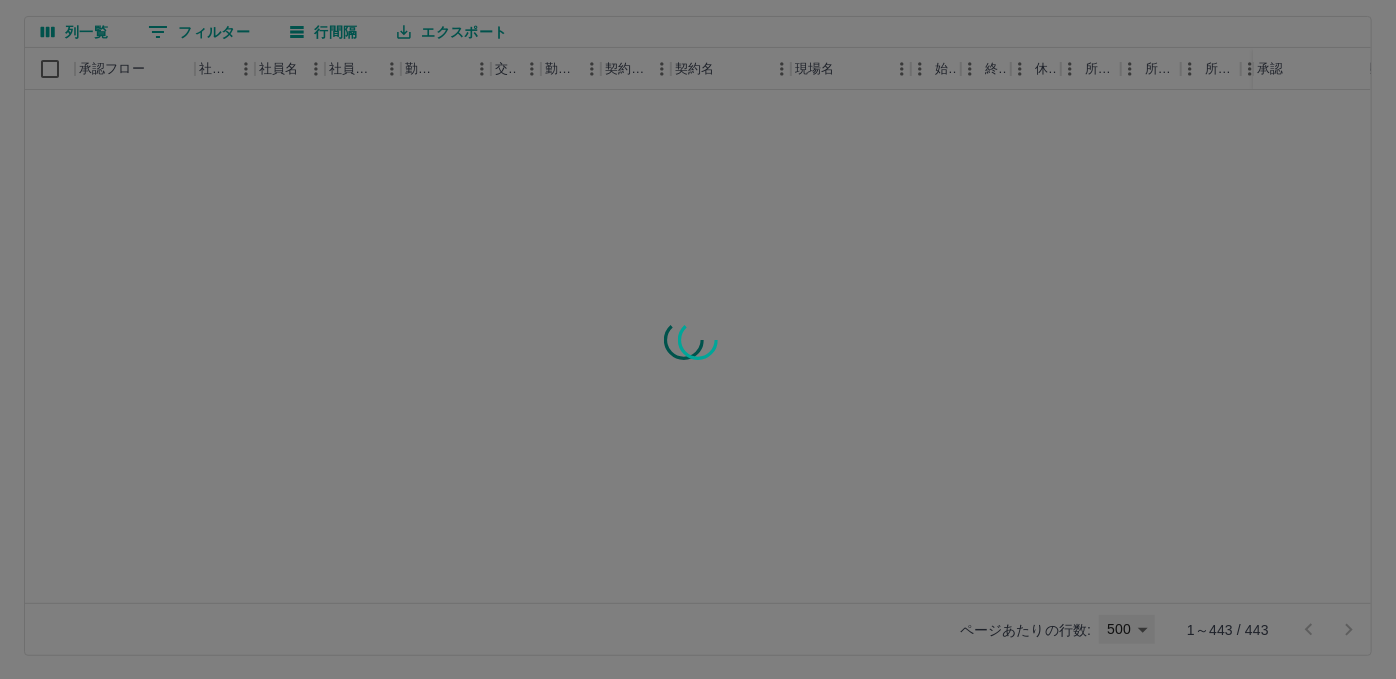 type on "***" 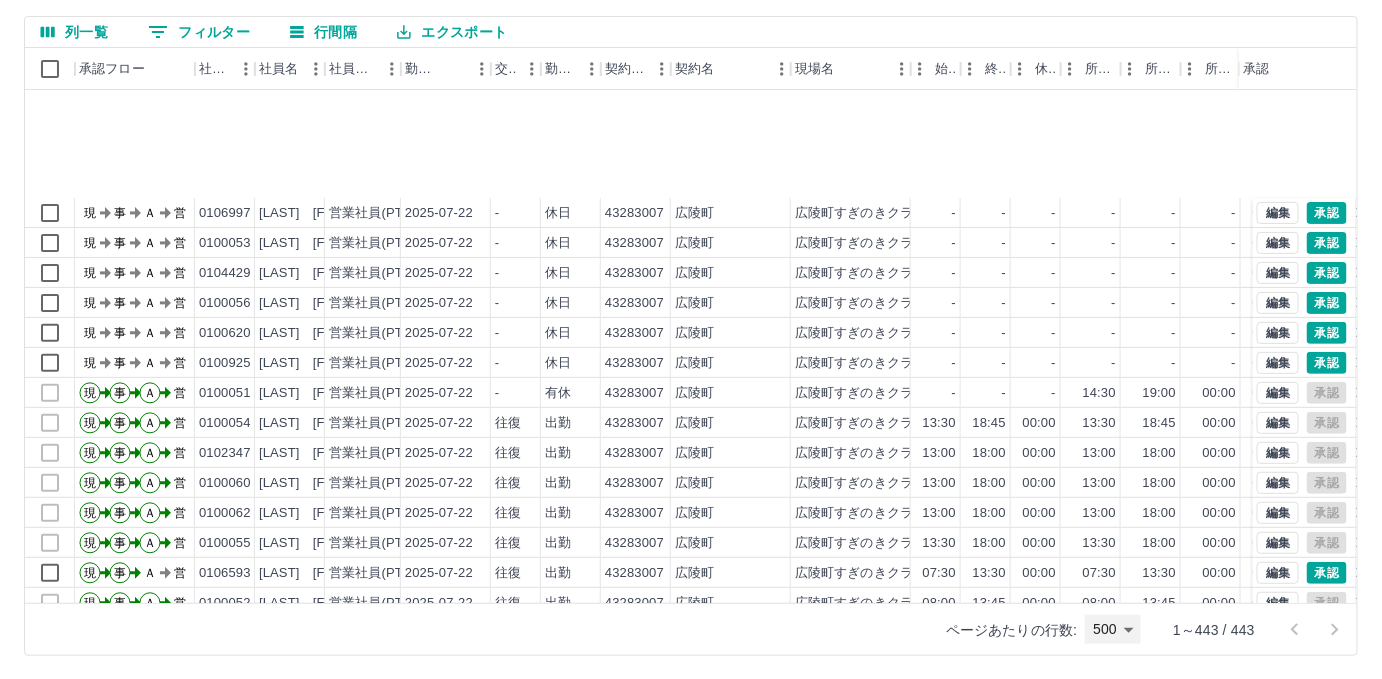 scroll, scrollTop: 2818, scrollLeft: 0, axis: vertical 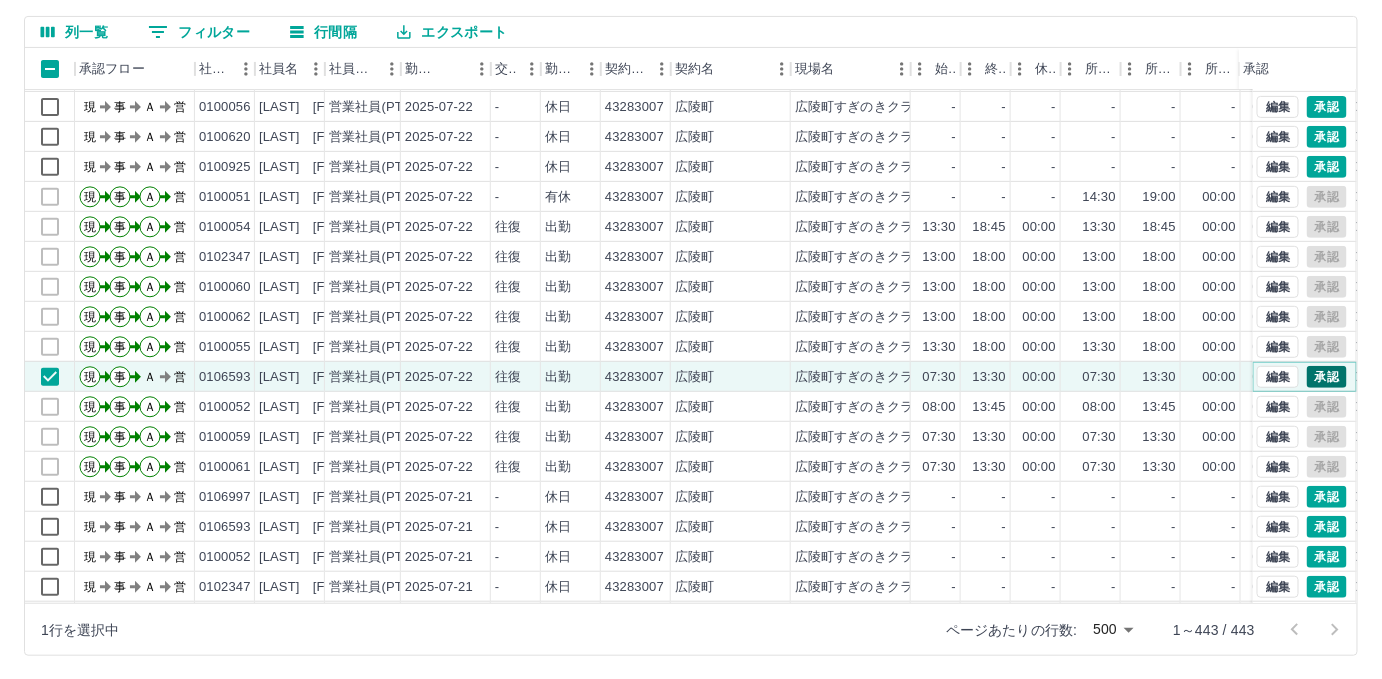 click on "承認" at bounding box center (1327, 377) 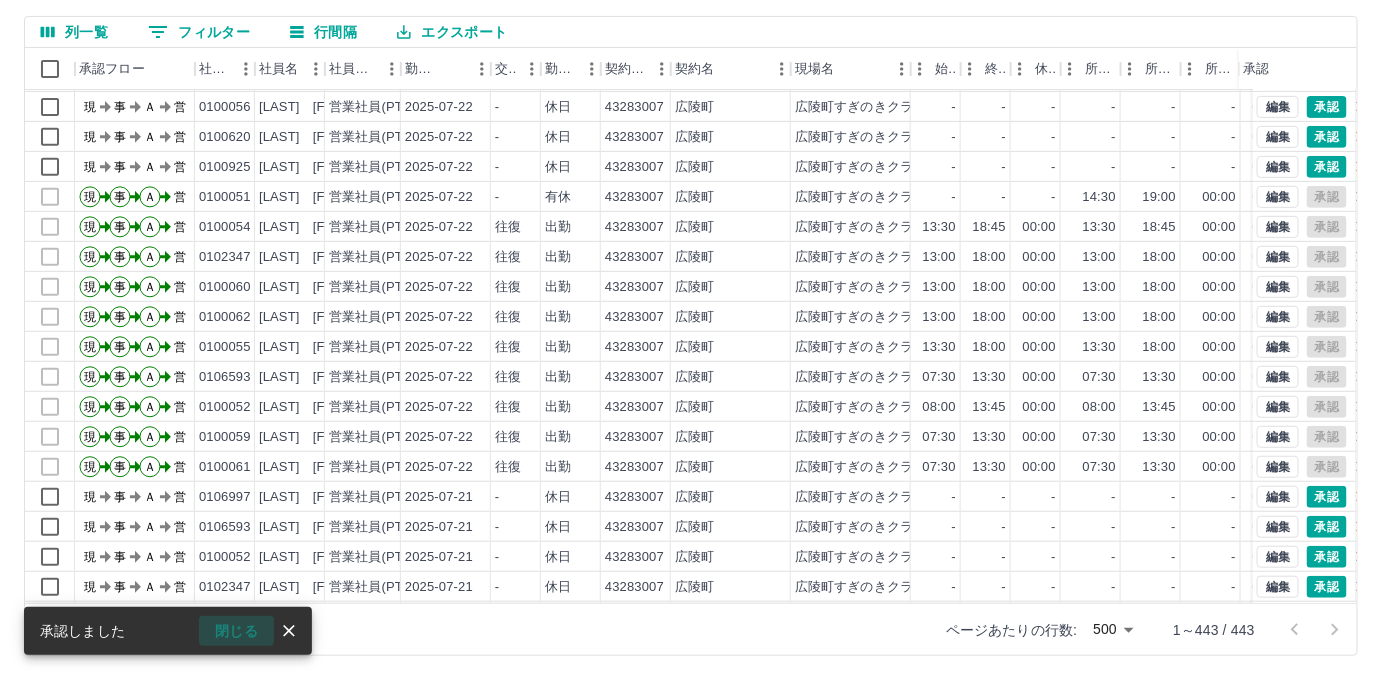click on "閉じる" at bounding box center (236, 631) 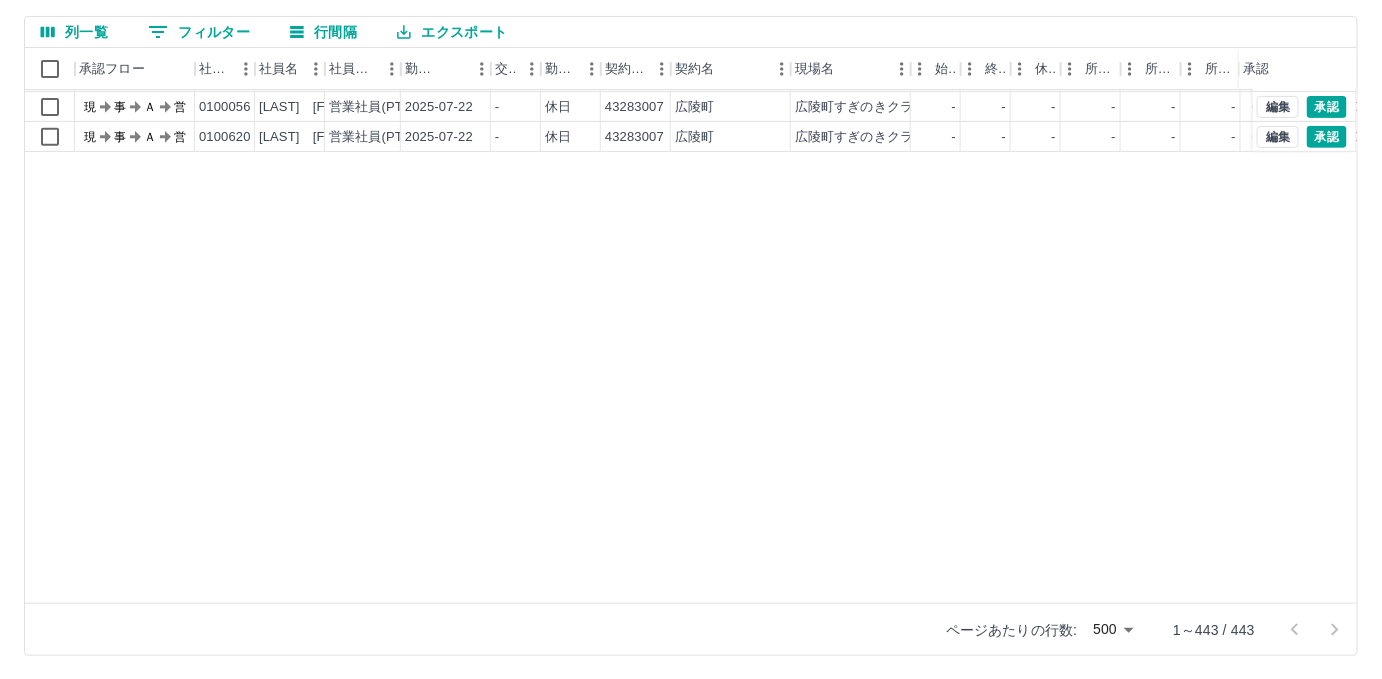 scroll, scrollTop: 21, scrollLeft: 0, axis: vertical 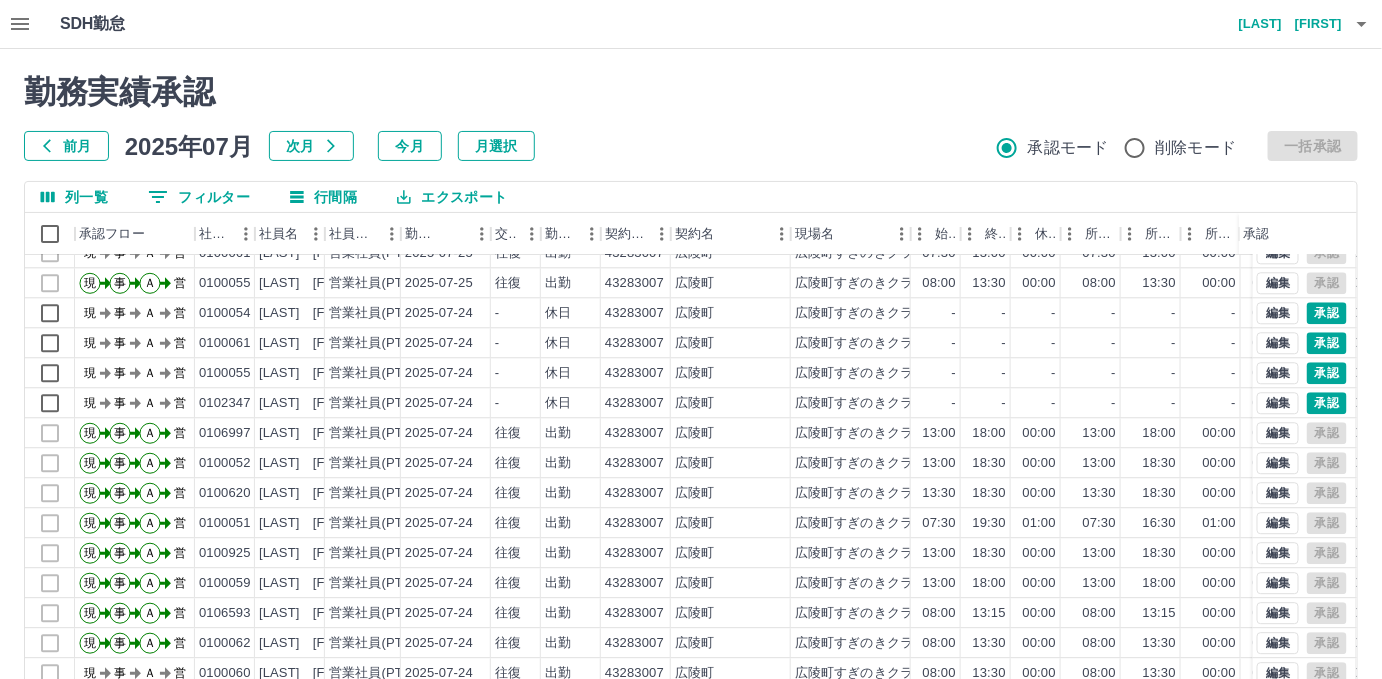 click on "小森　美和" at bounding box center [1282, 24] 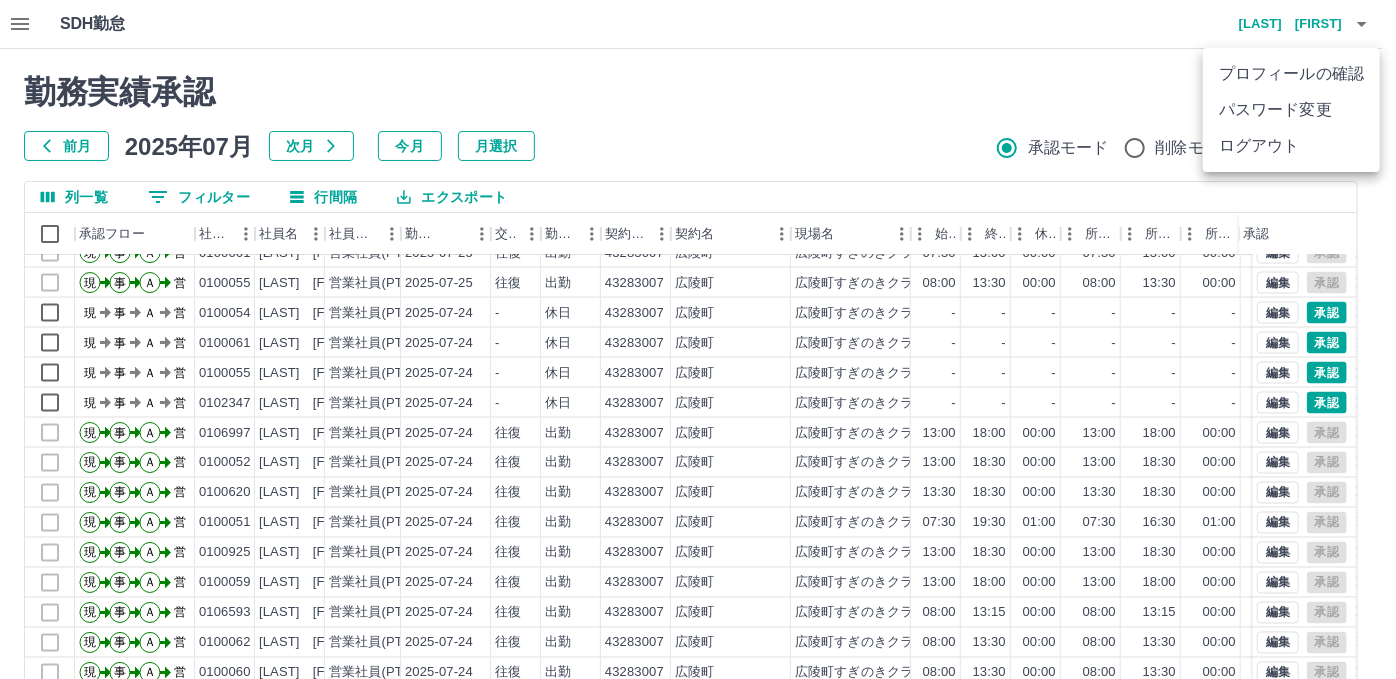 click on "ログアウト" at bounding box center (1291, 146) 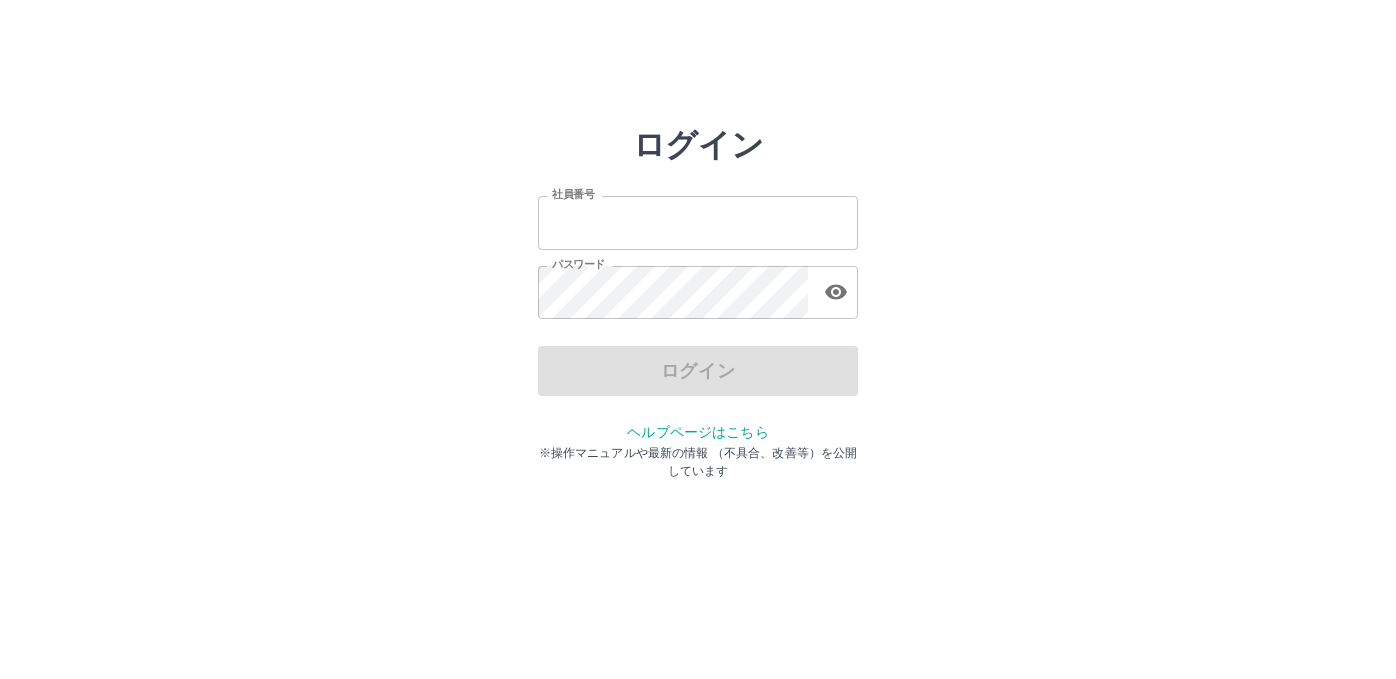 scroll, scrollTop: 0, scrollLeft: 0, axis: both 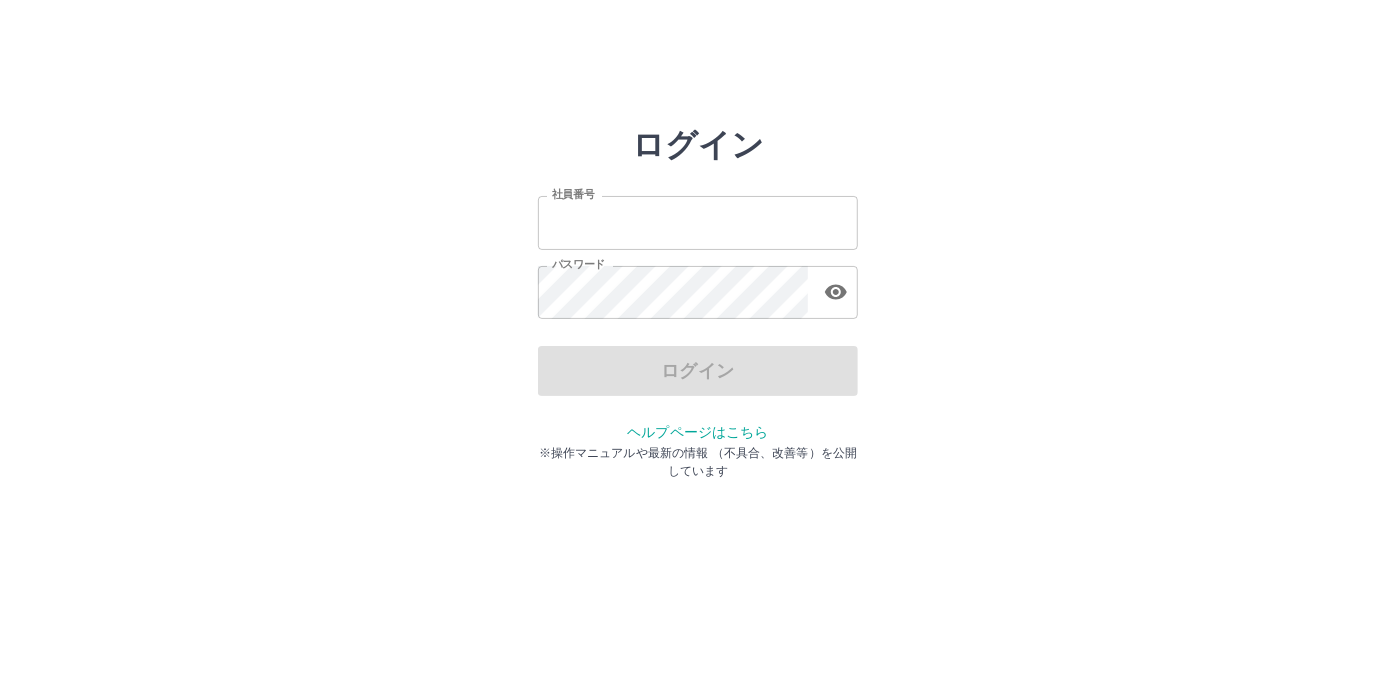 type on "*******" 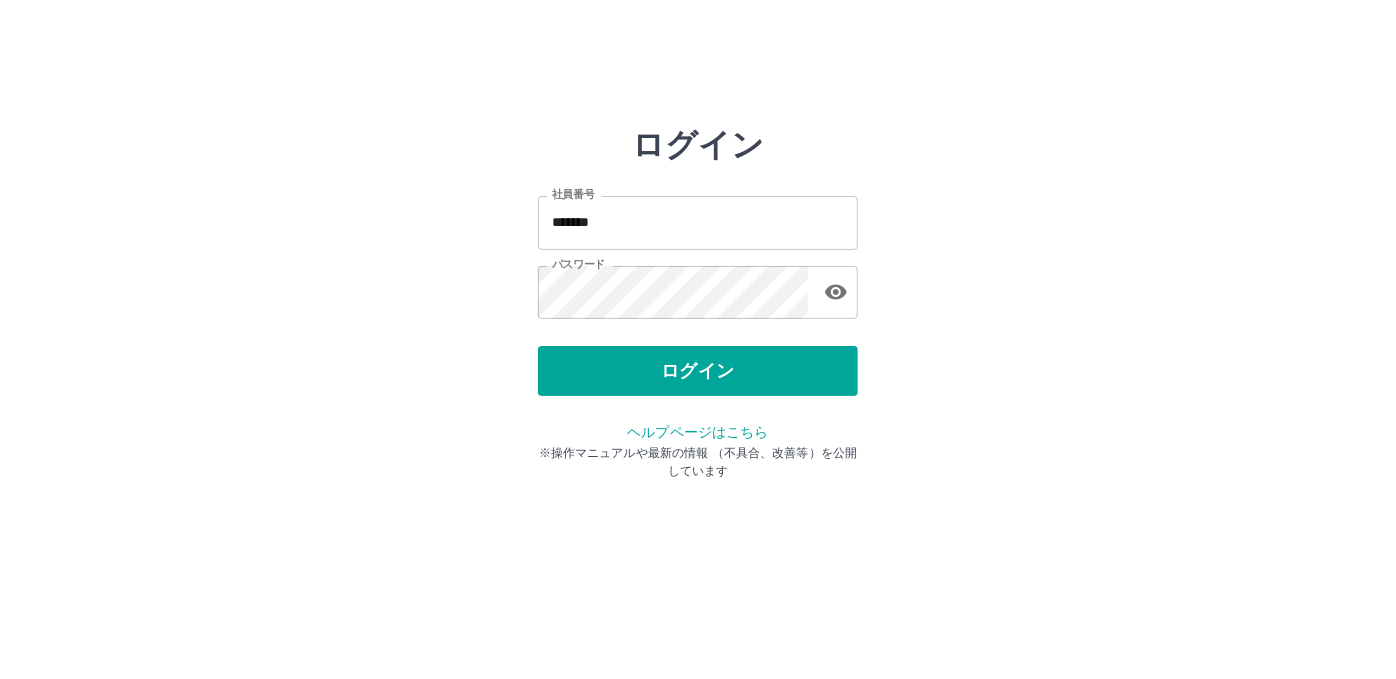 click on "ログイン" at bounding box center (698, 371) 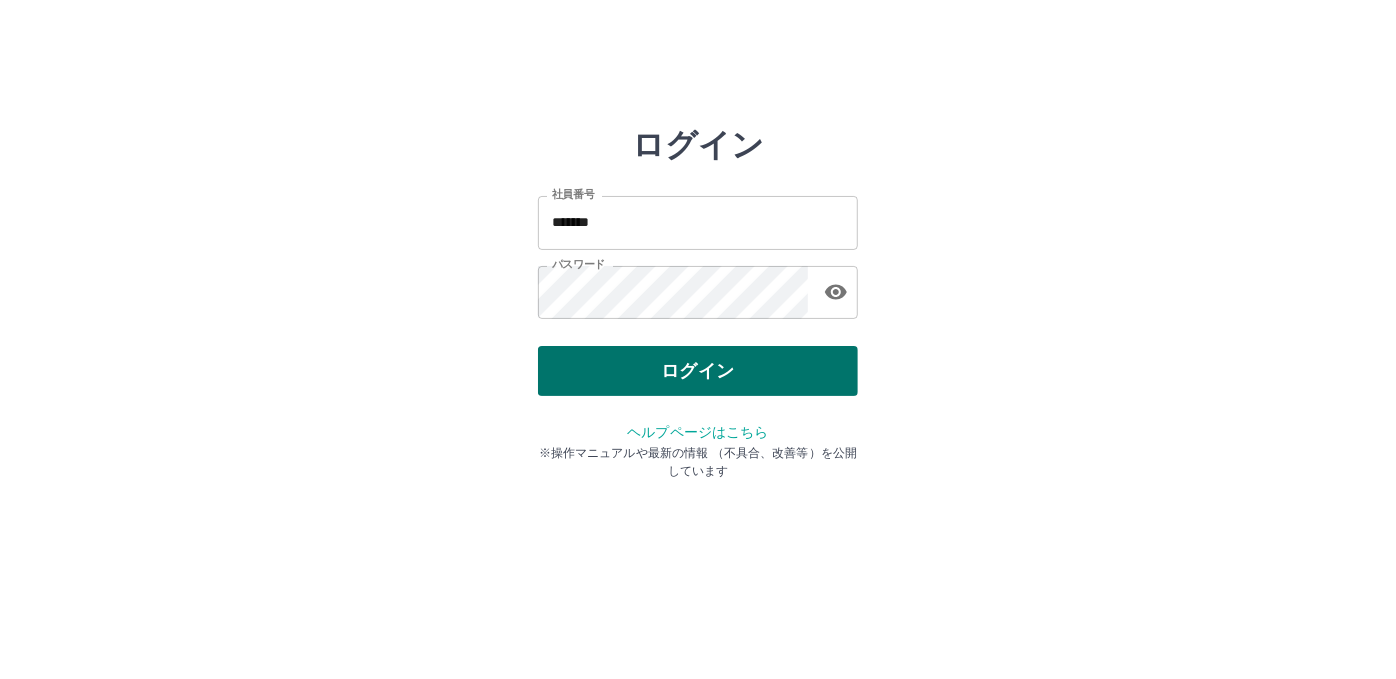 click on "ログイン" at bounding box center [698, 371] 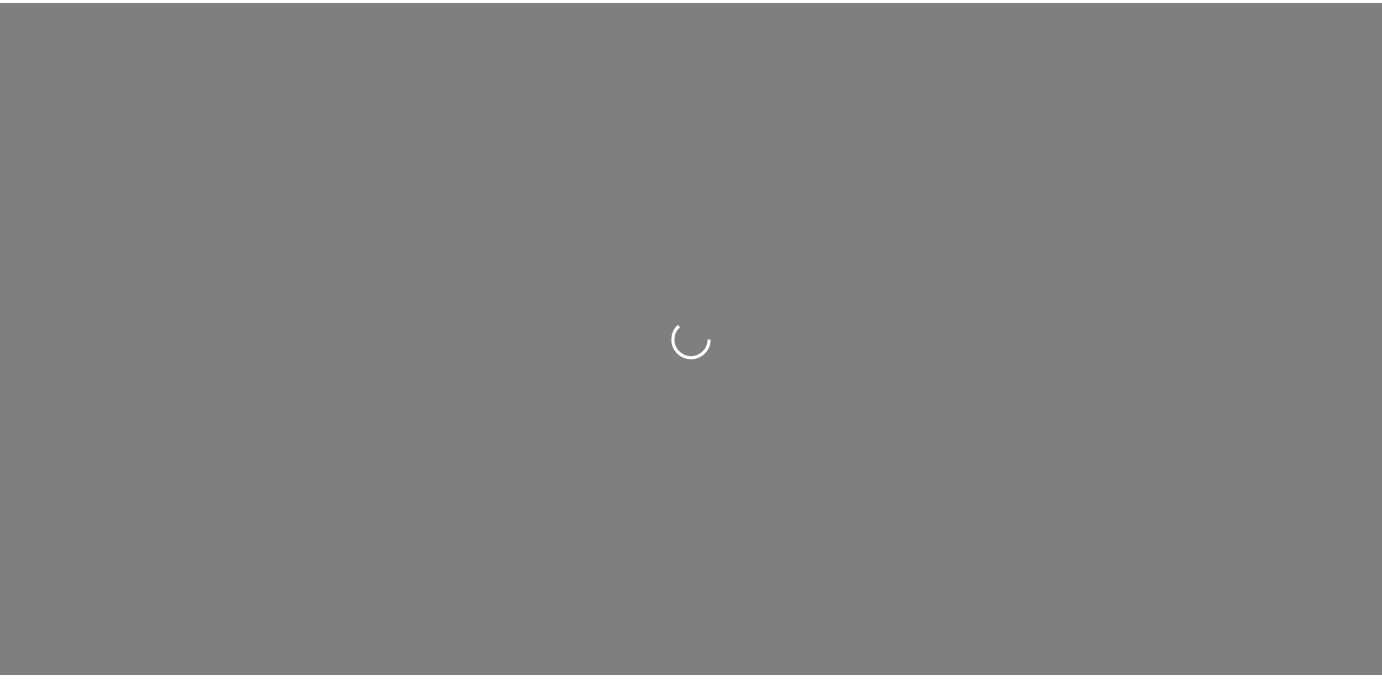 scroll, scrollTop: 0, scrollLeft: 0, axis: both 